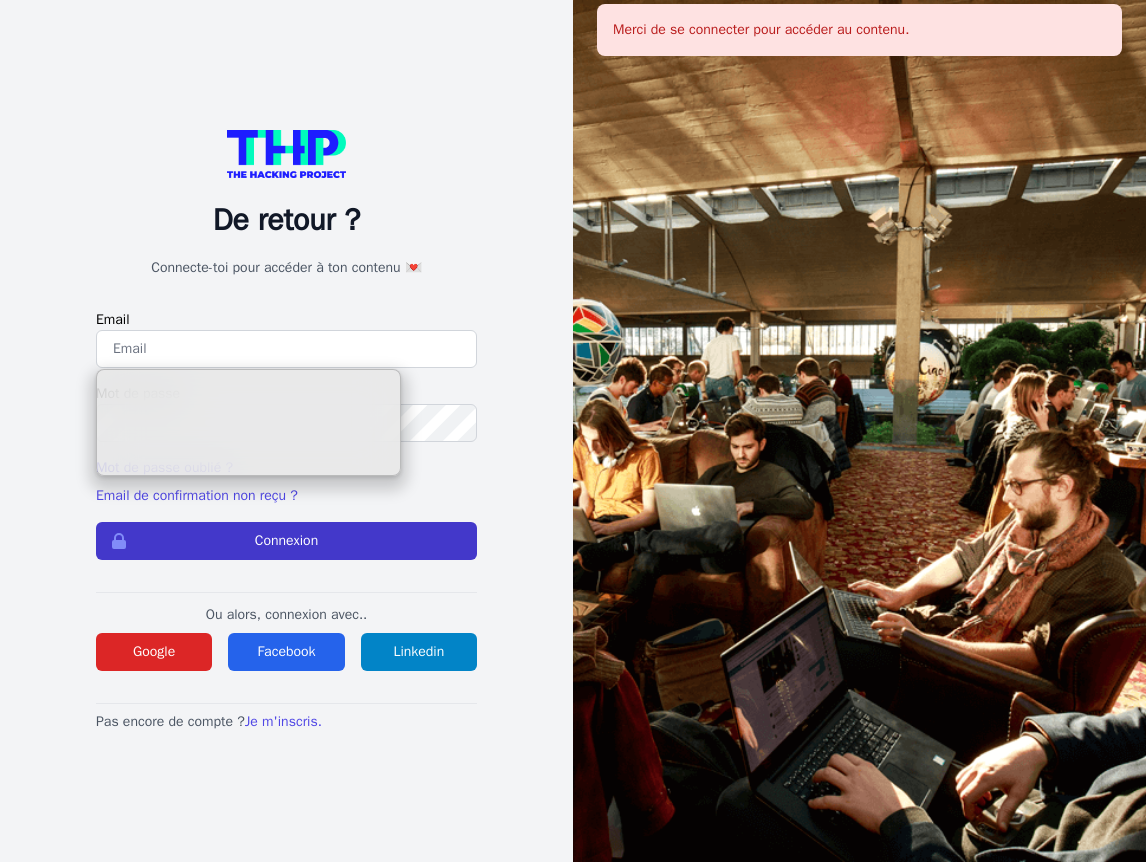 type on "[EMAIL]" 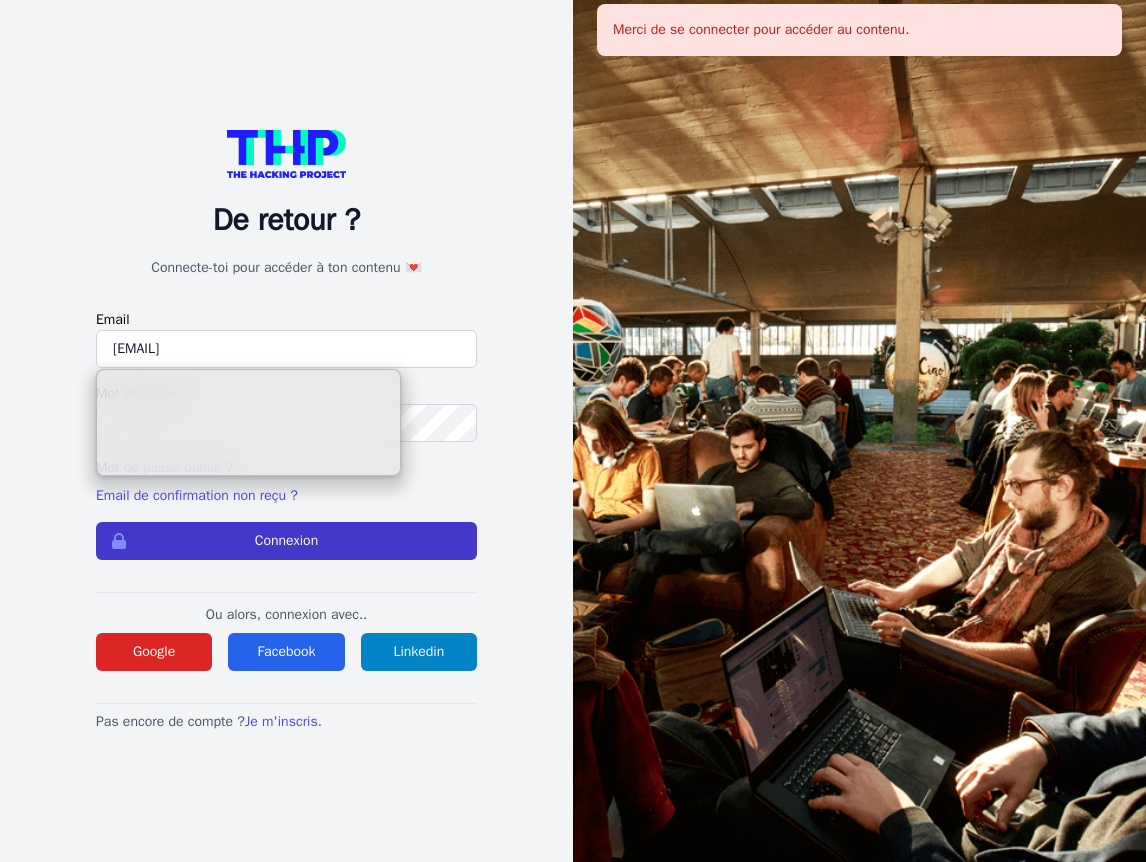click on "Connexion" at bounding box center (286, 541) 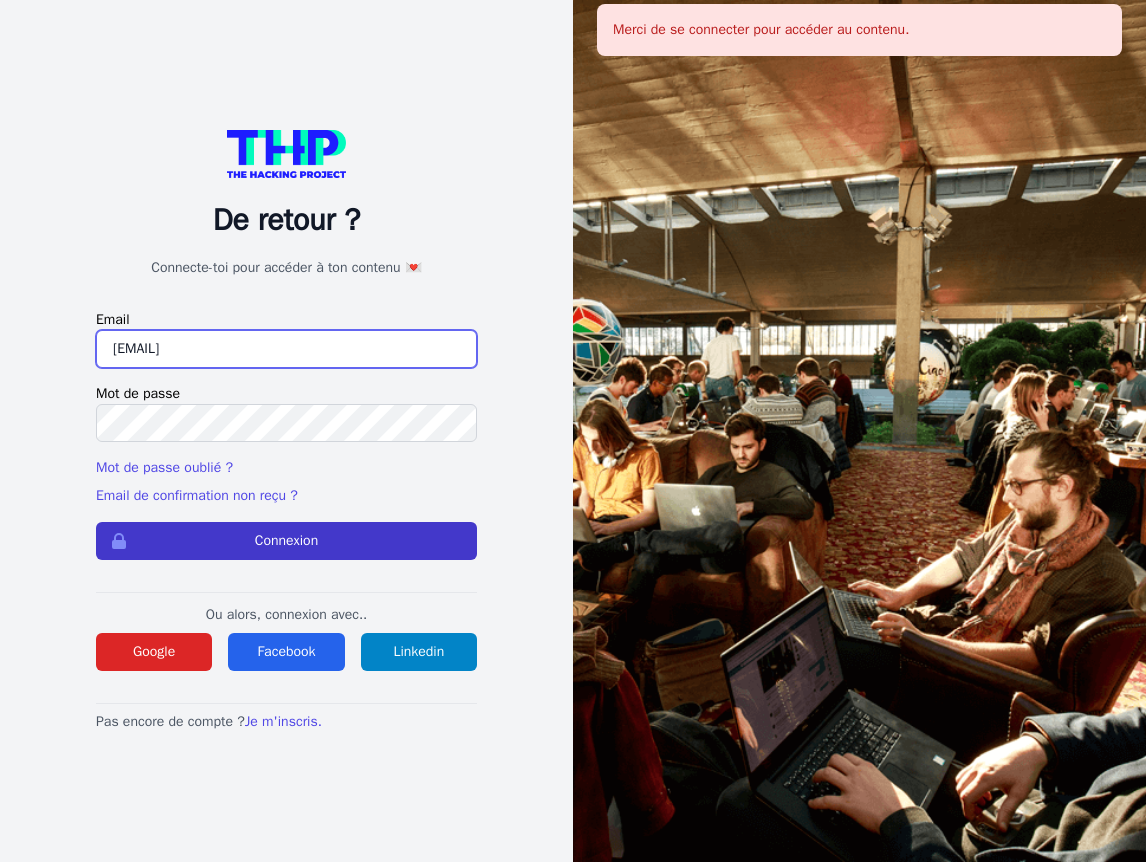 scroll, scrollTop: 0, scrollLeft: 0, axis: both 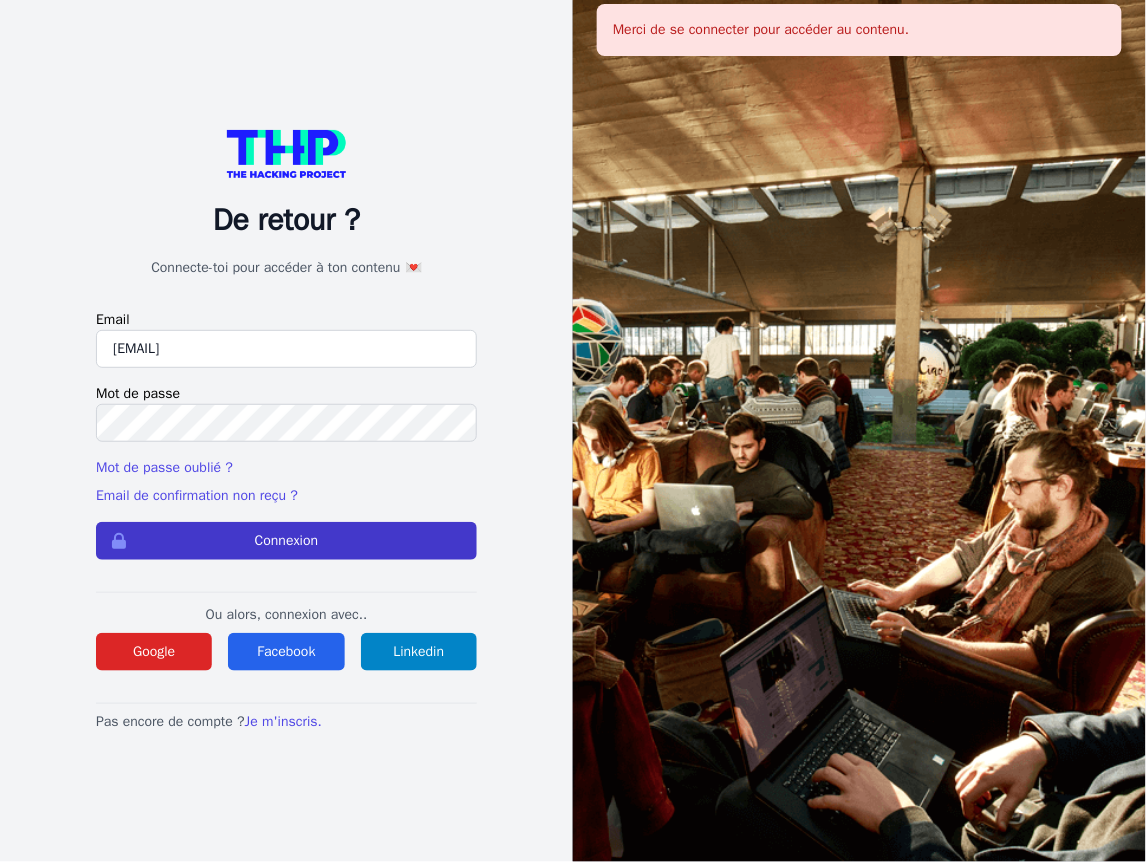 click on "Connexion" at bounding box center (286, 541) 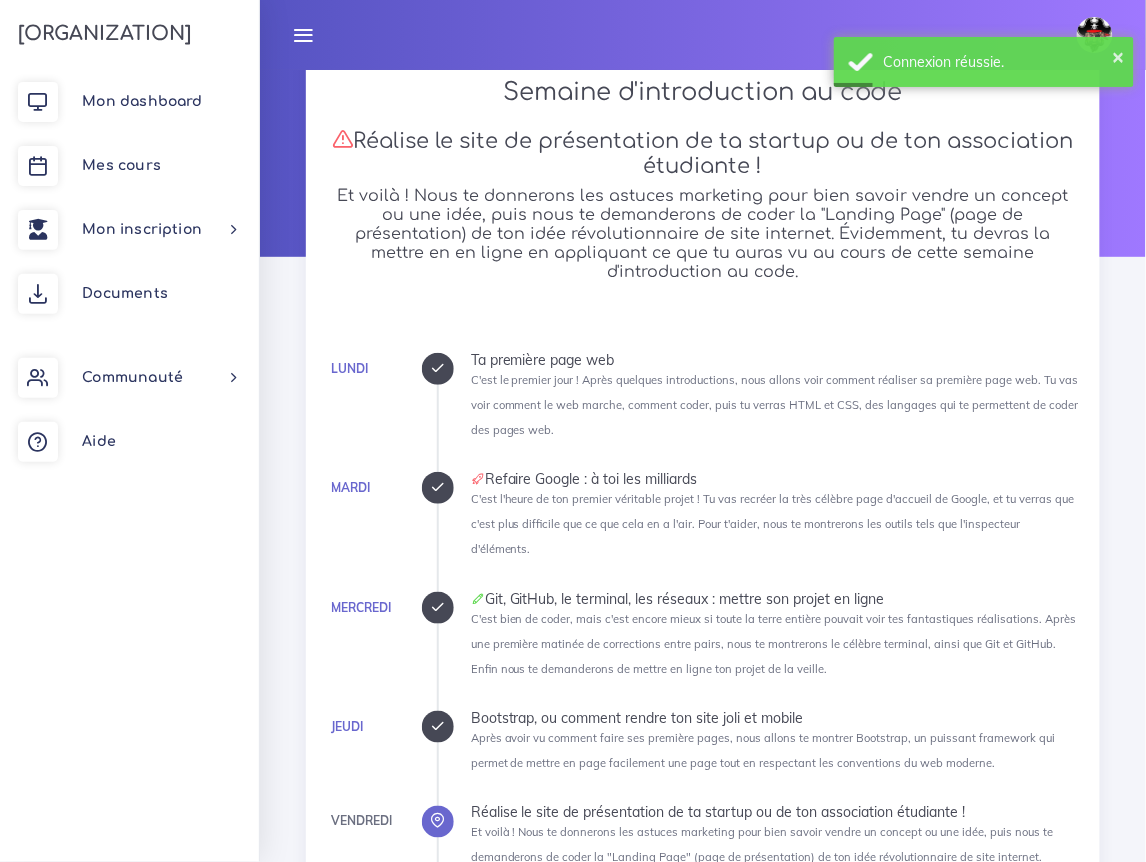 scroll, scrollTop: 90, scrollLeft: 0, axis: vertical 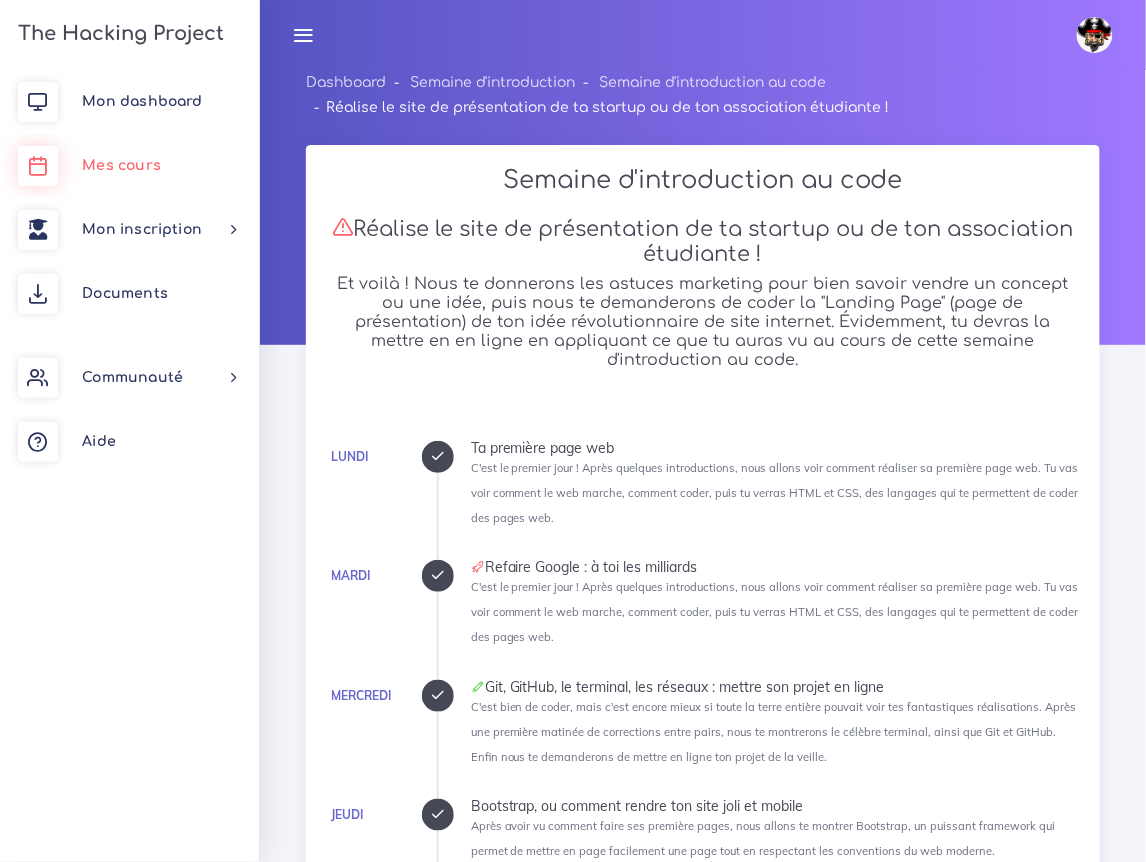 click on "Mes cours" at bounding box center [121, 165] 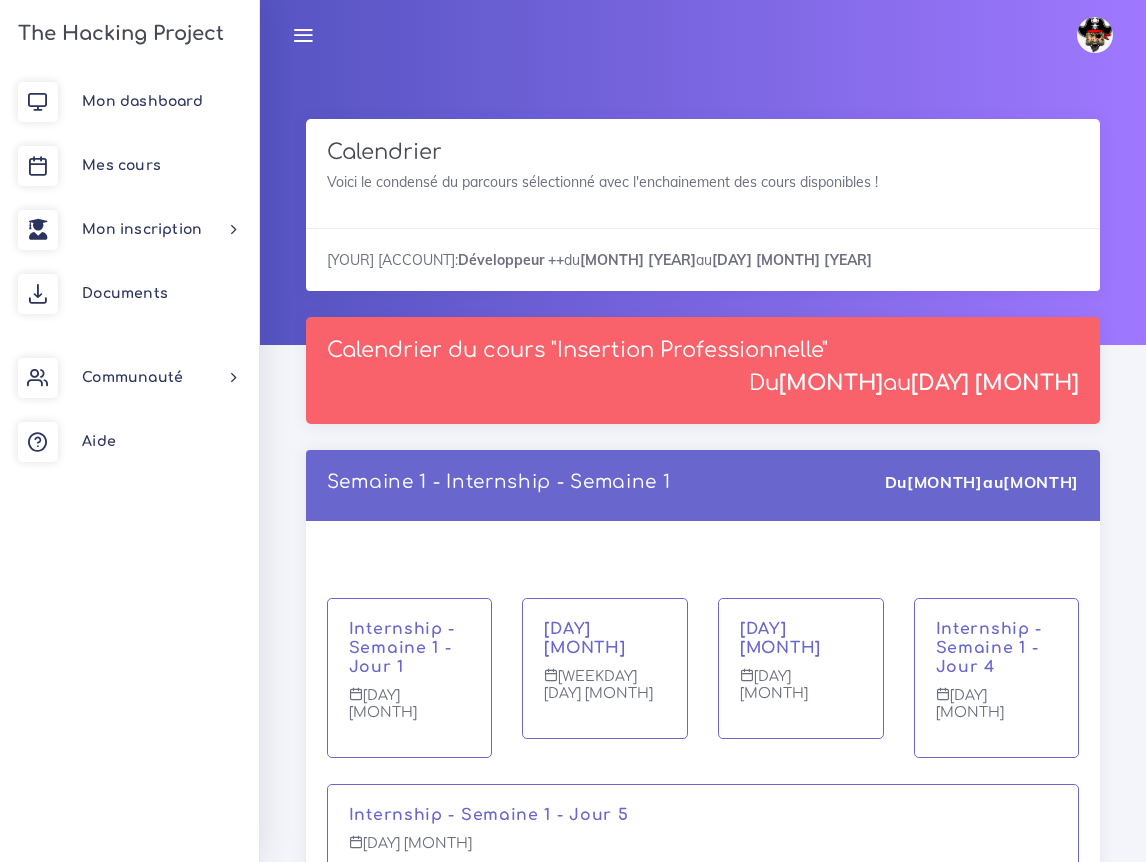 scroll, scrollTop: 0, scrollLeft: 0, axis: both 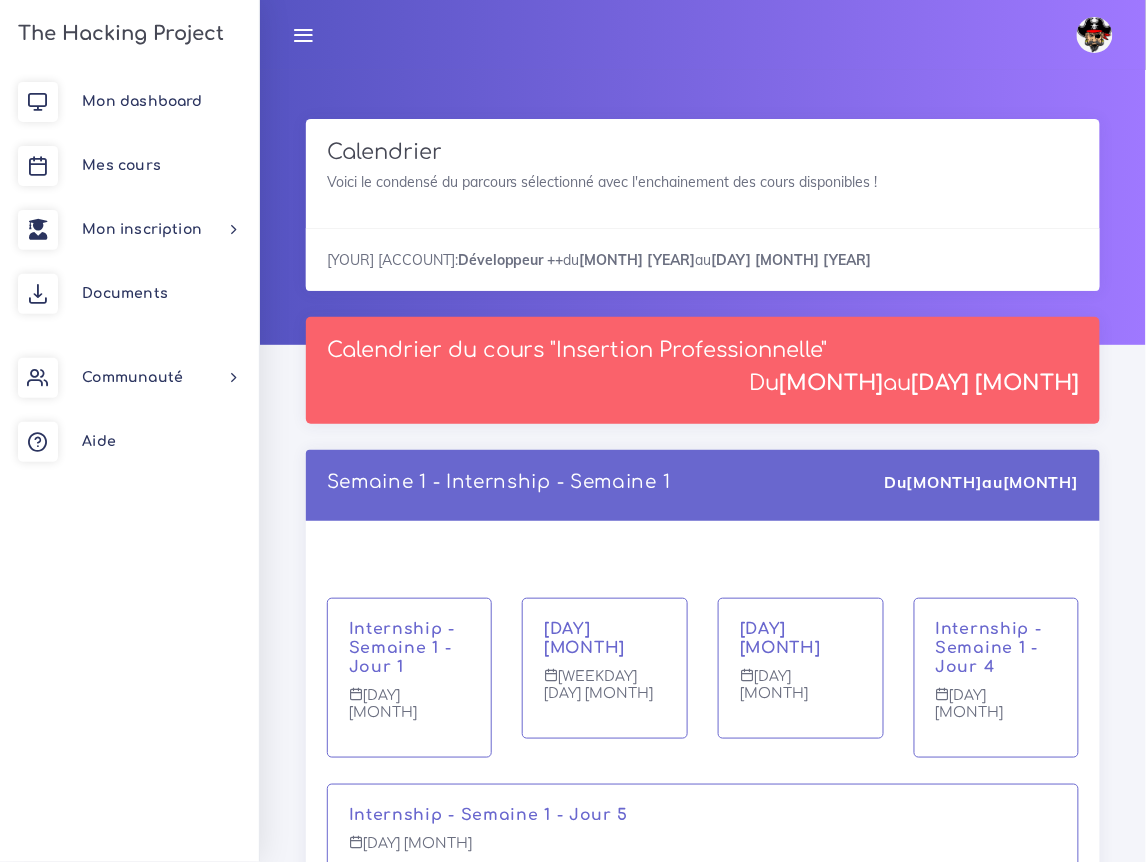 click at bounding box center [303, 35] 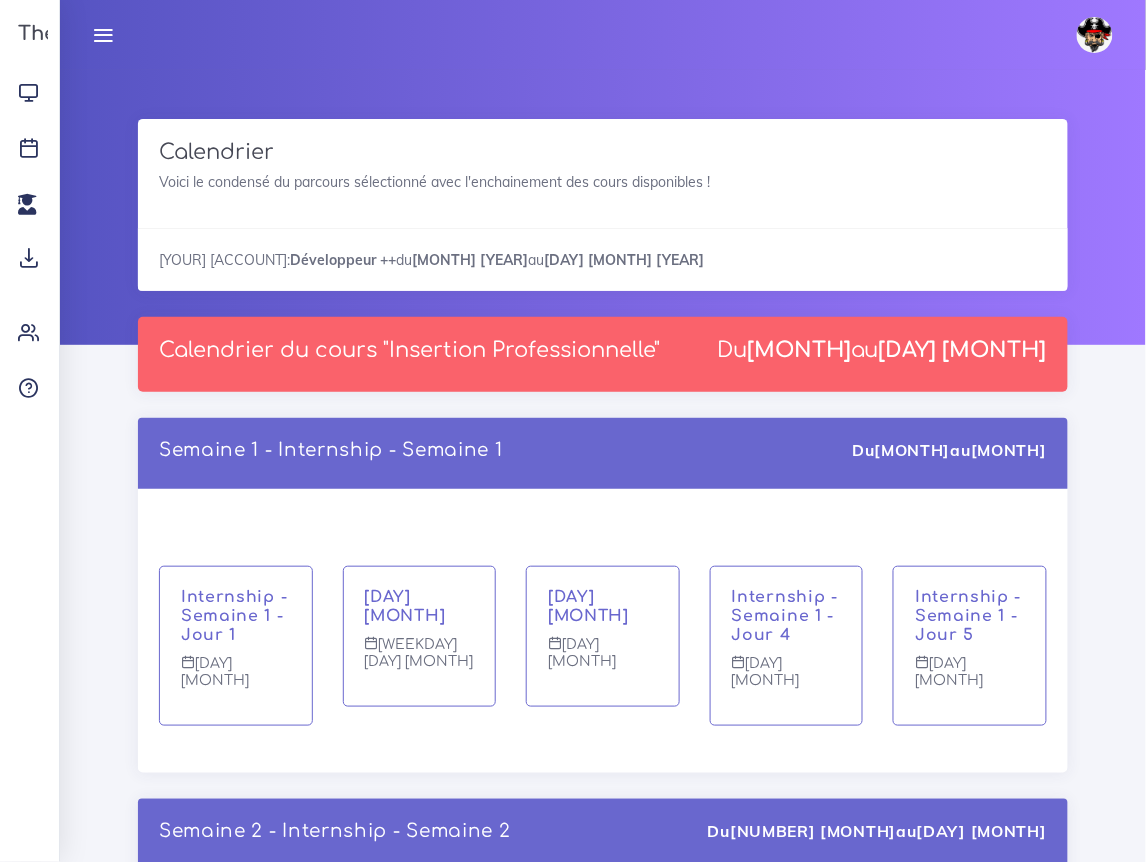 click at bounding box center [103, 35] 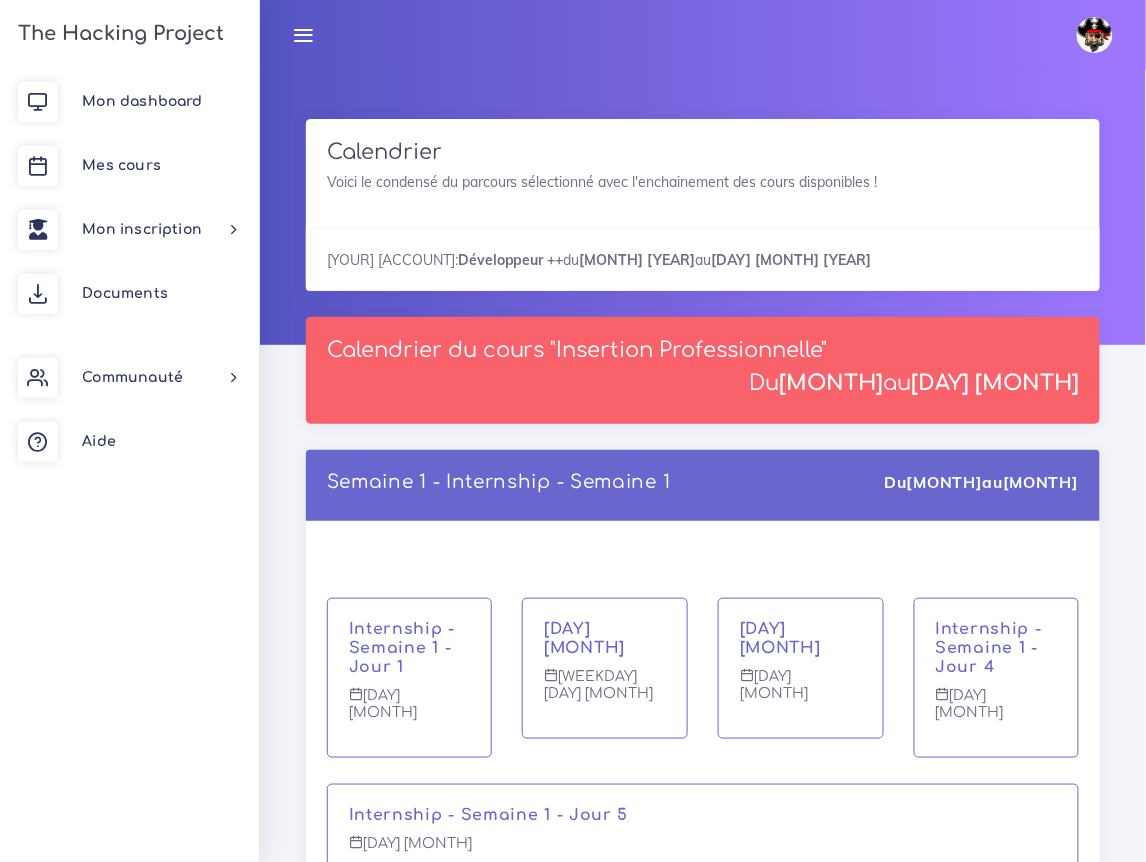 click at bounding box center (303, 35) 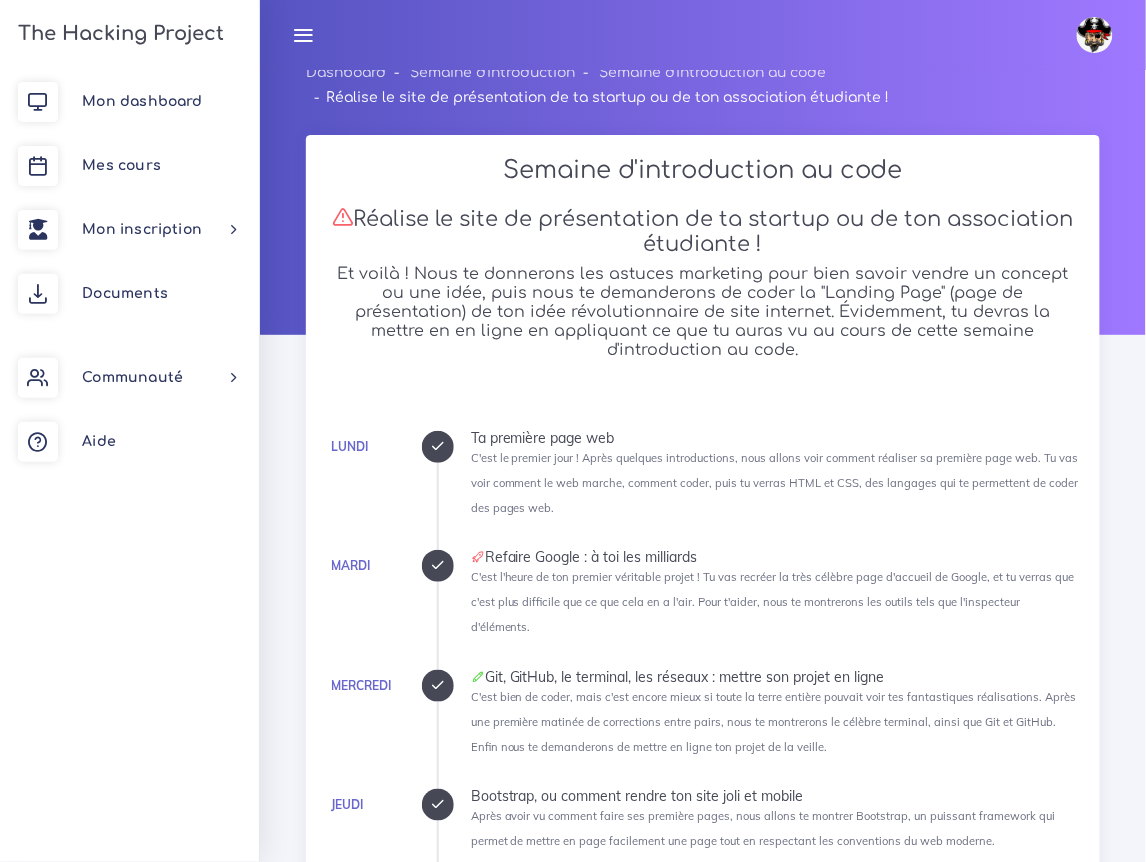 scroll, scrollTop: 0, scrollLeft: 0, axis: both 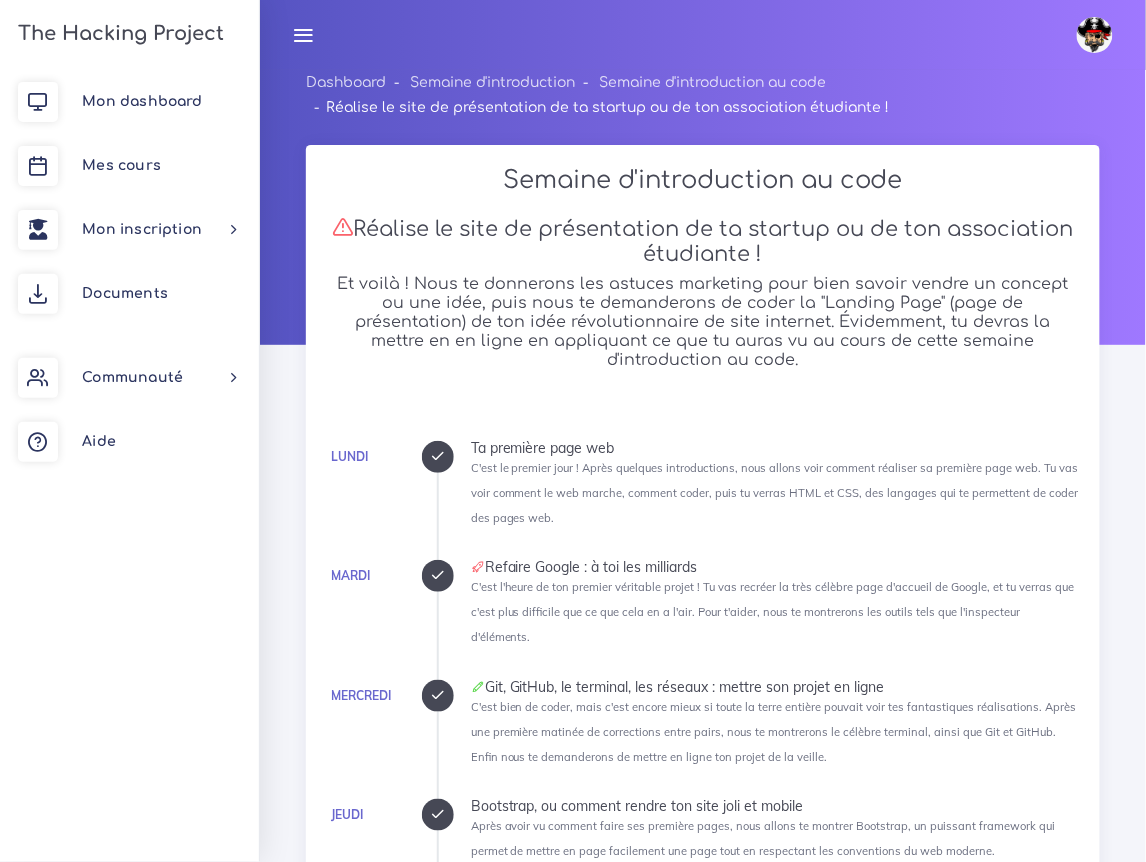 click at bounding box center (303, 35) 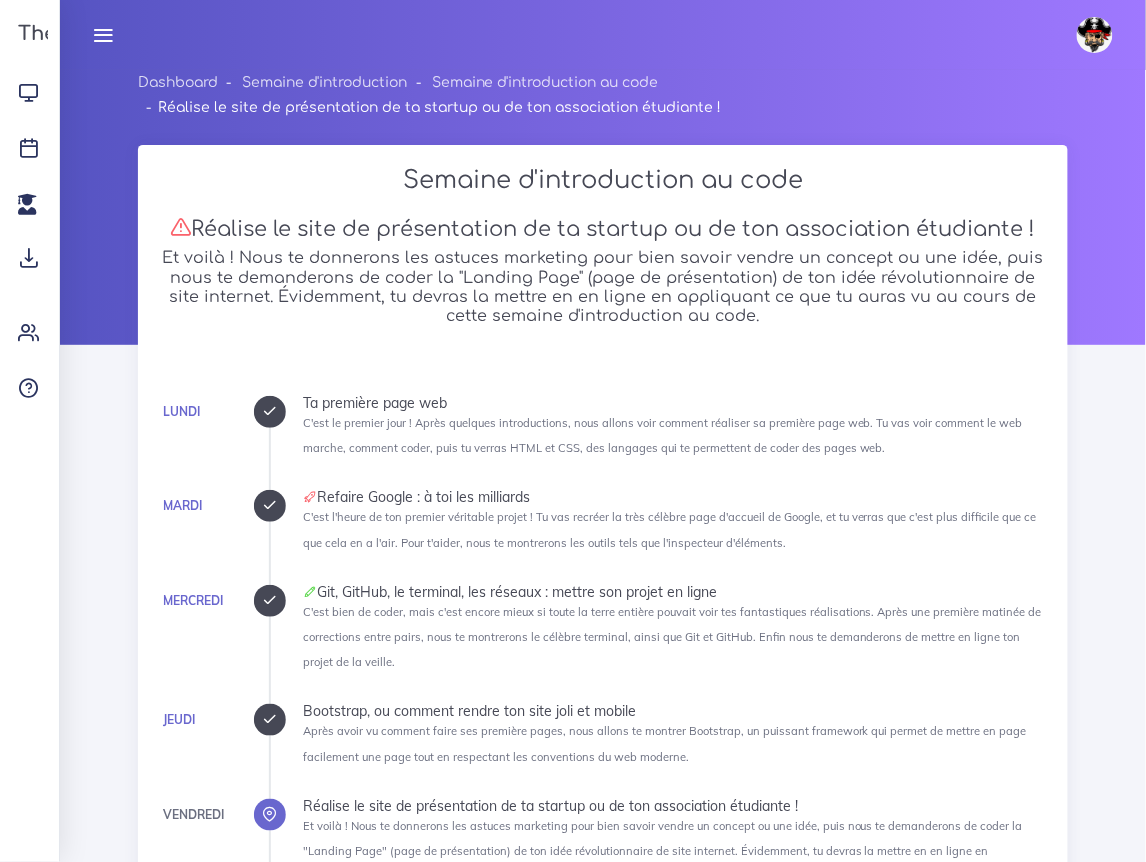click at bounding box center [103, 35] 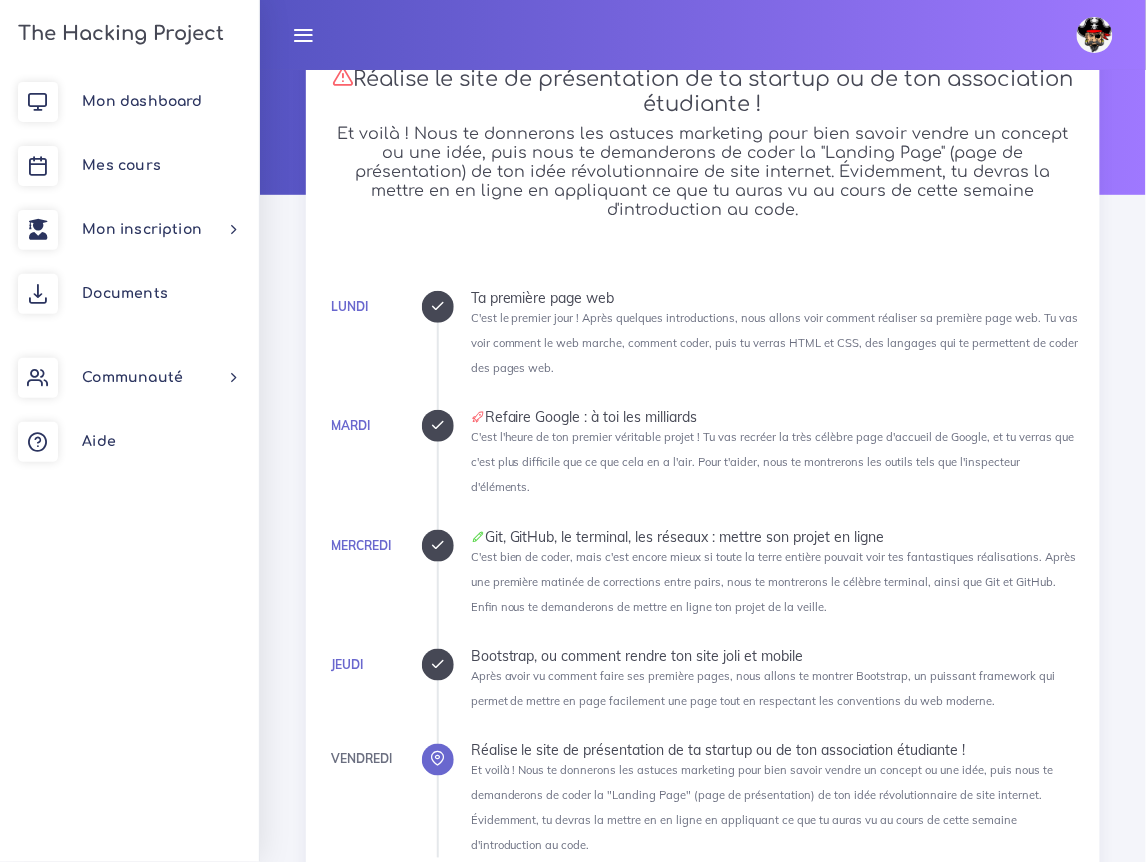 scroll, scrollTop: 182, scrollLeft: 0, axis: vertical 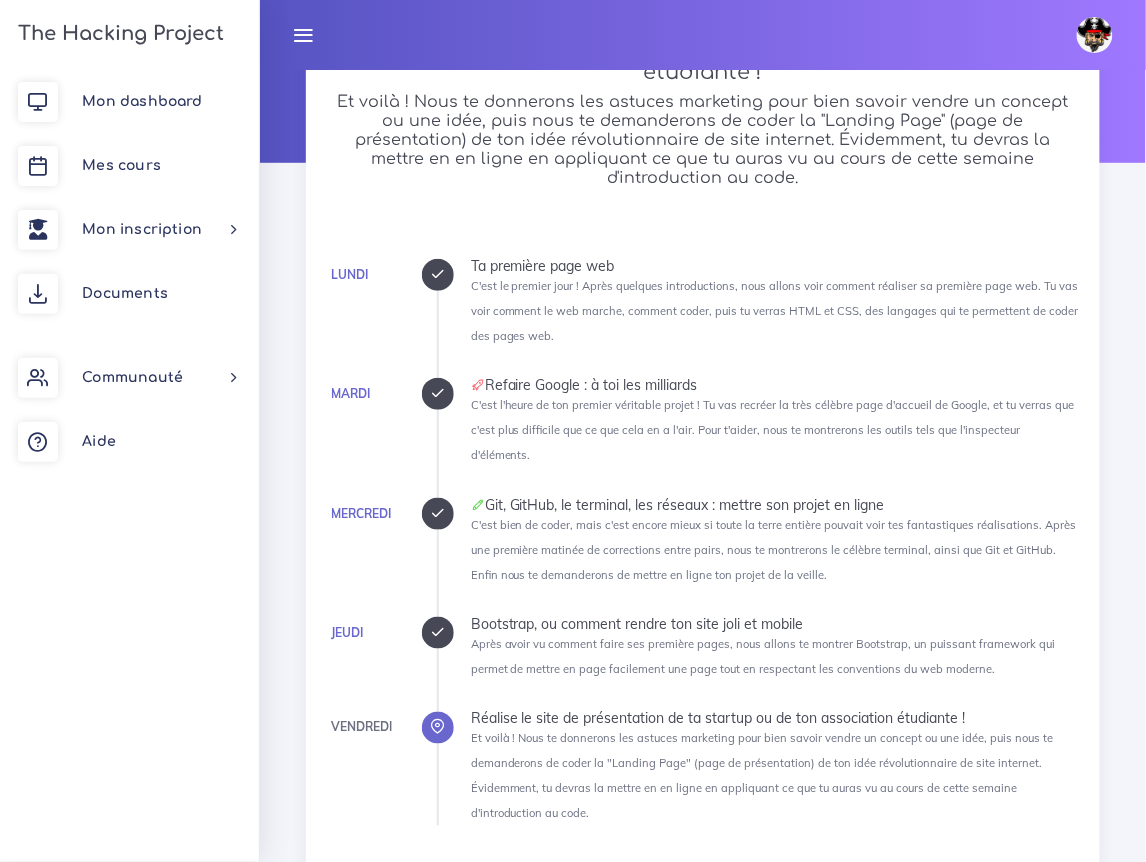 click at bounding box center [437, 513] 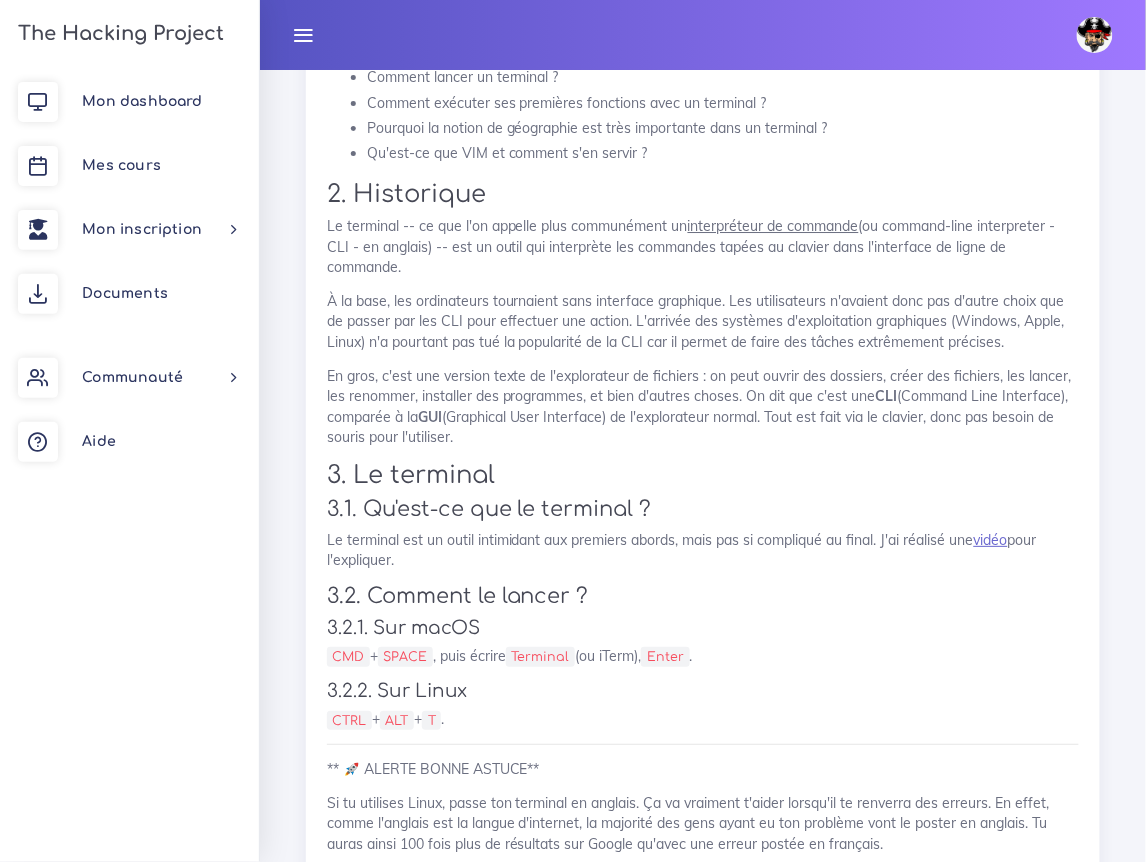 scroll, scrollTop: 3192, scrollLeft: 0, axis: vertical 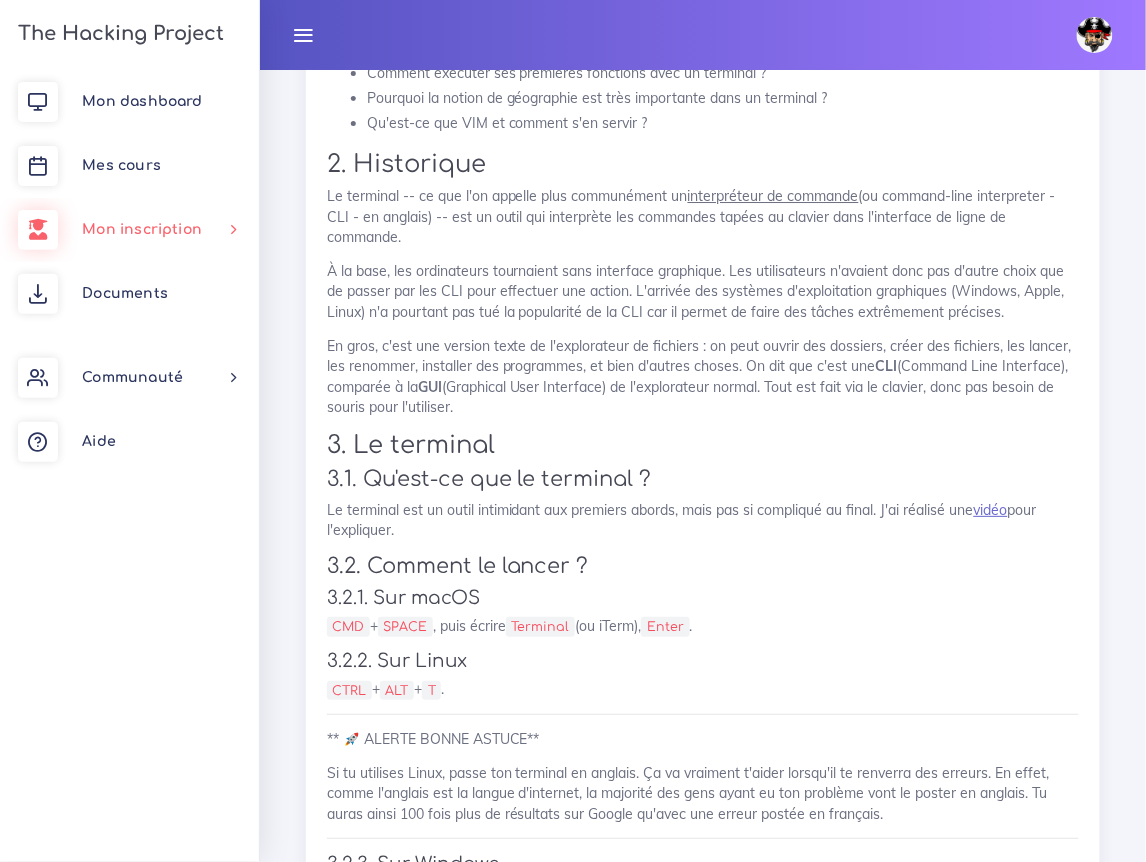 click on "Mon inscription" at bounding box center (142, 229) 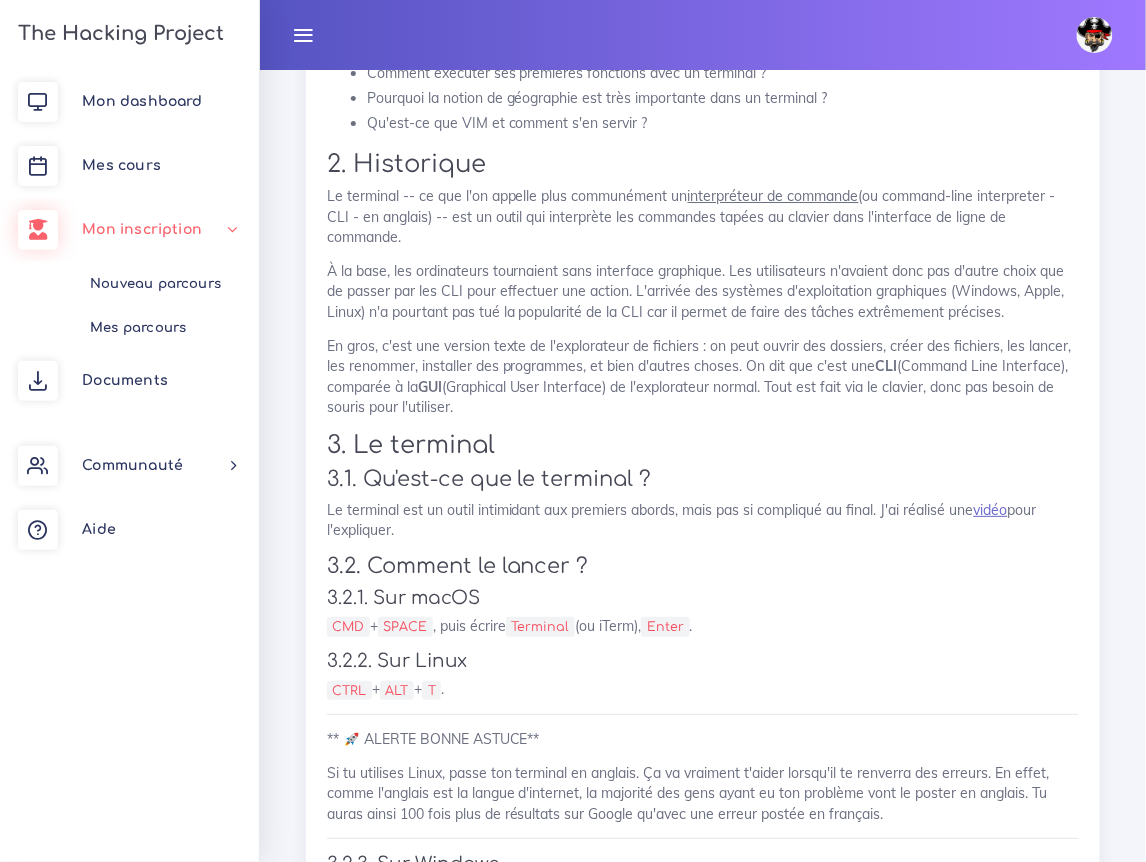 click on "Mon inscription" at bounding box center (142, 229) 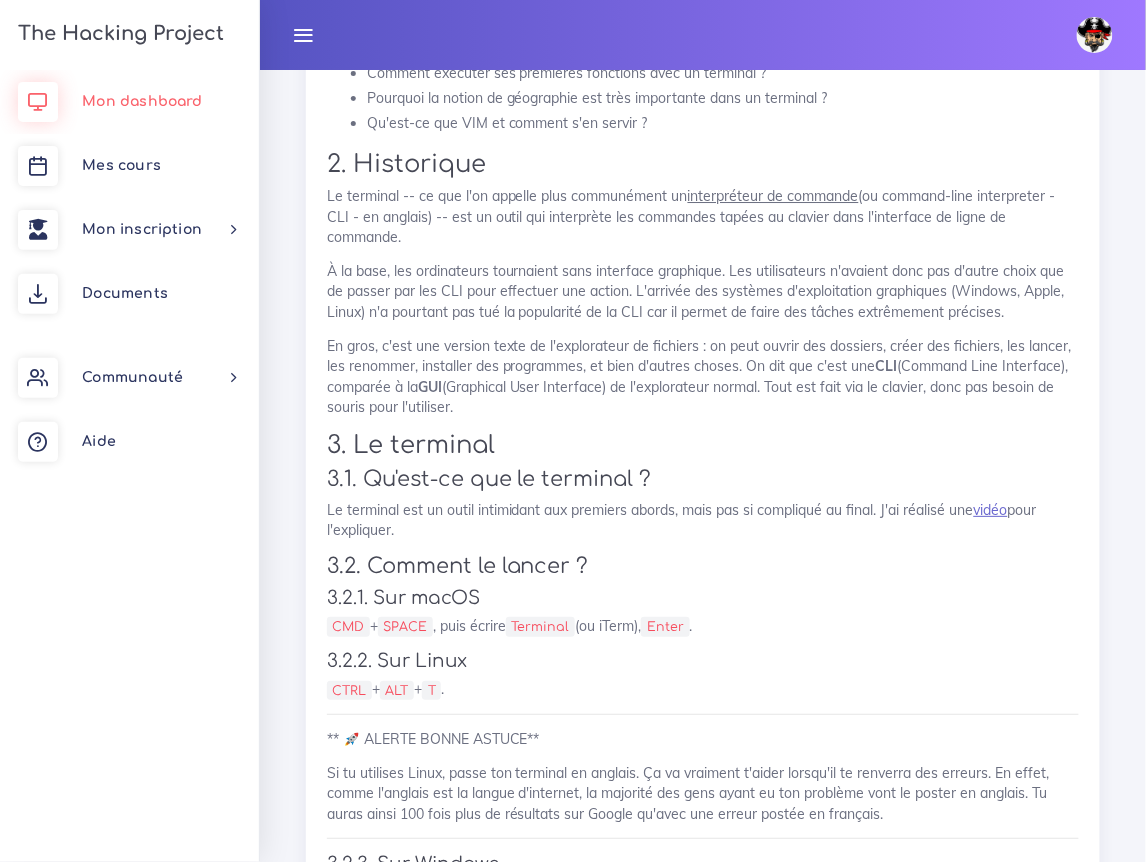 click on "Mon dashboard" at bounding box center [142, 101] 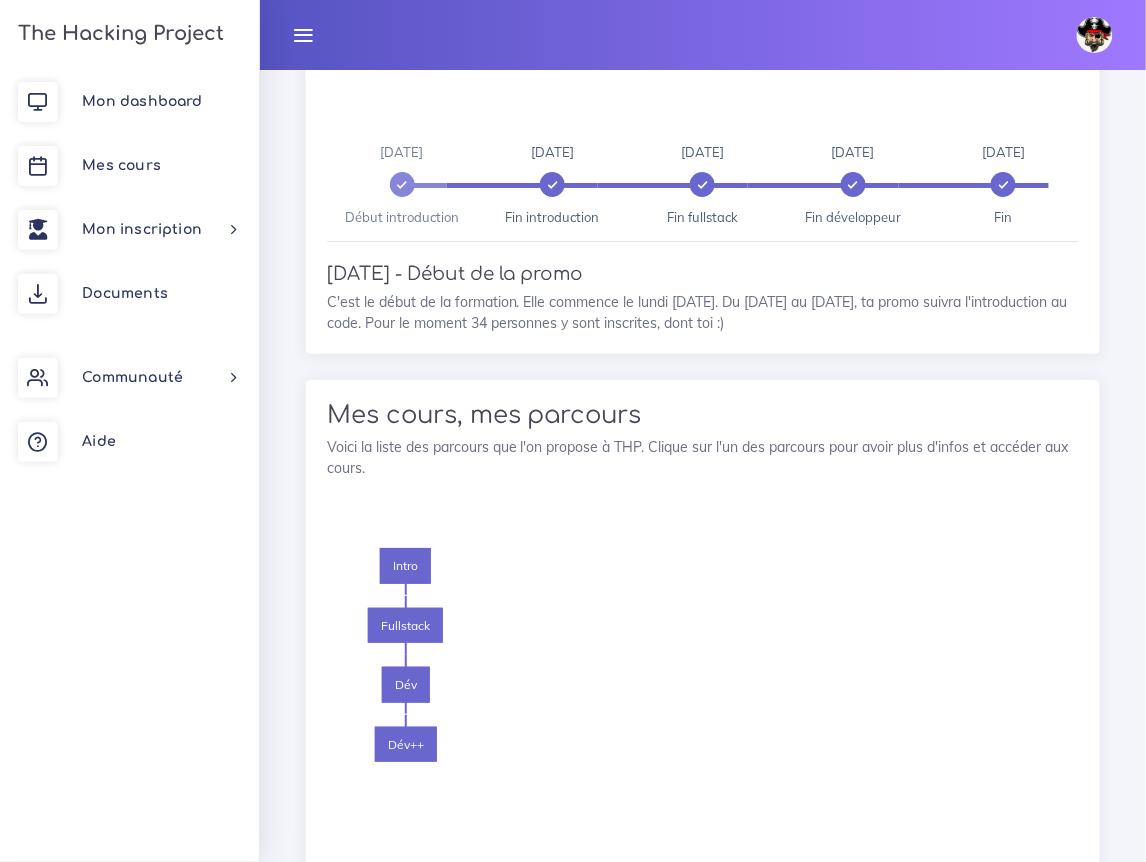 scroll, scrollTop: 1583, scrollLeft: 0, axis: vertical 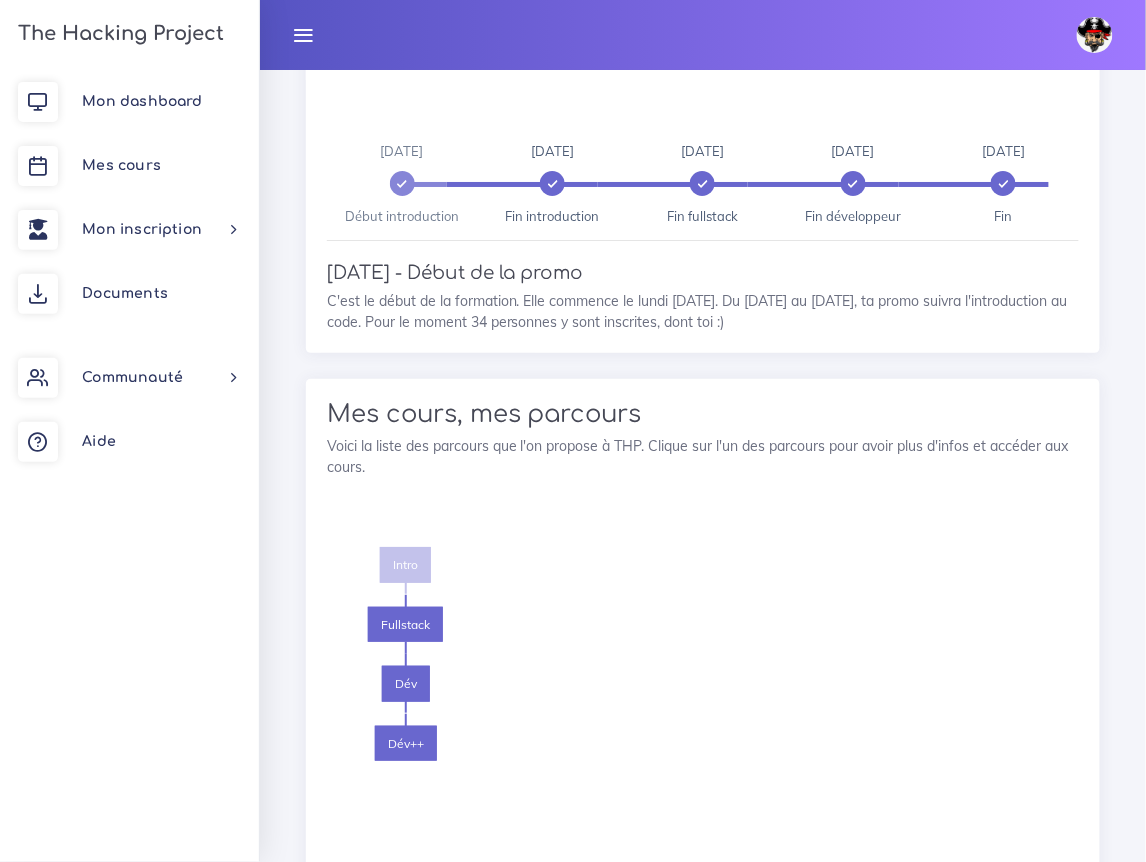 click on "Intro" at bounding box center [405, 565] 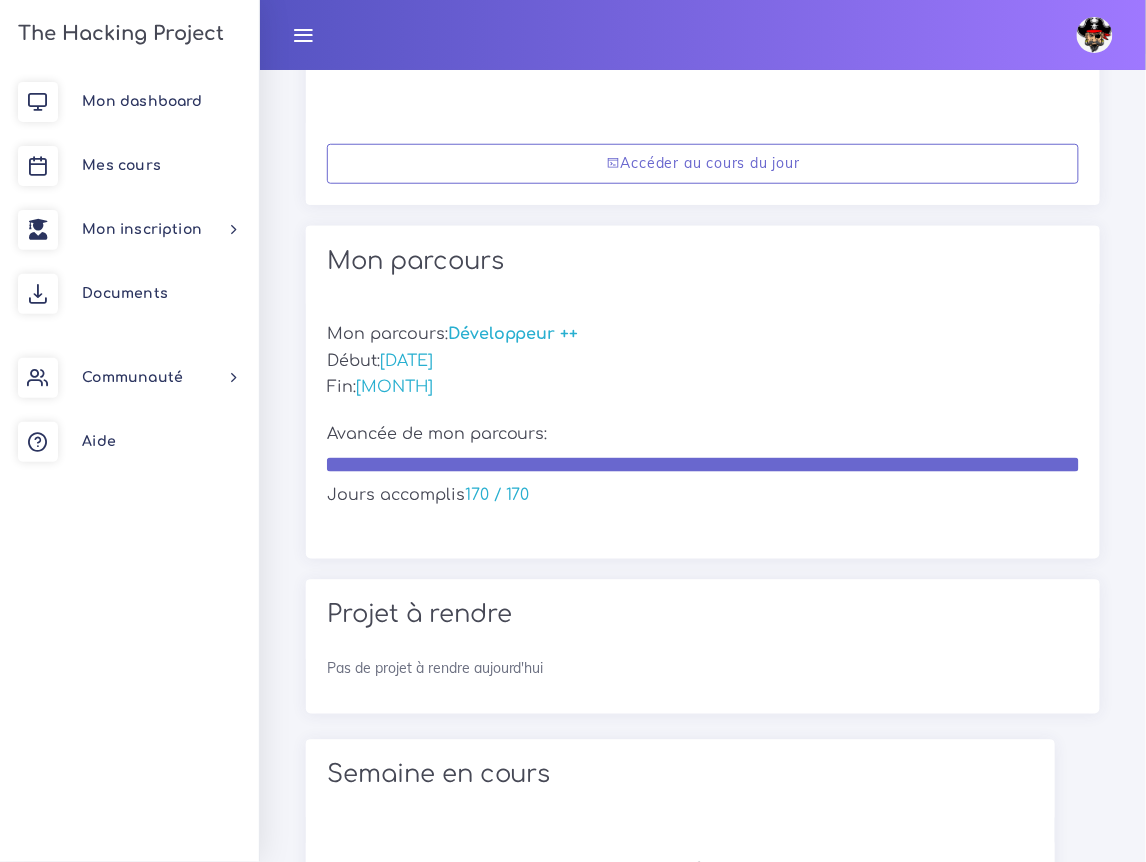 scroll, scrollTop: 0, scrollLeft: 0, axis: both 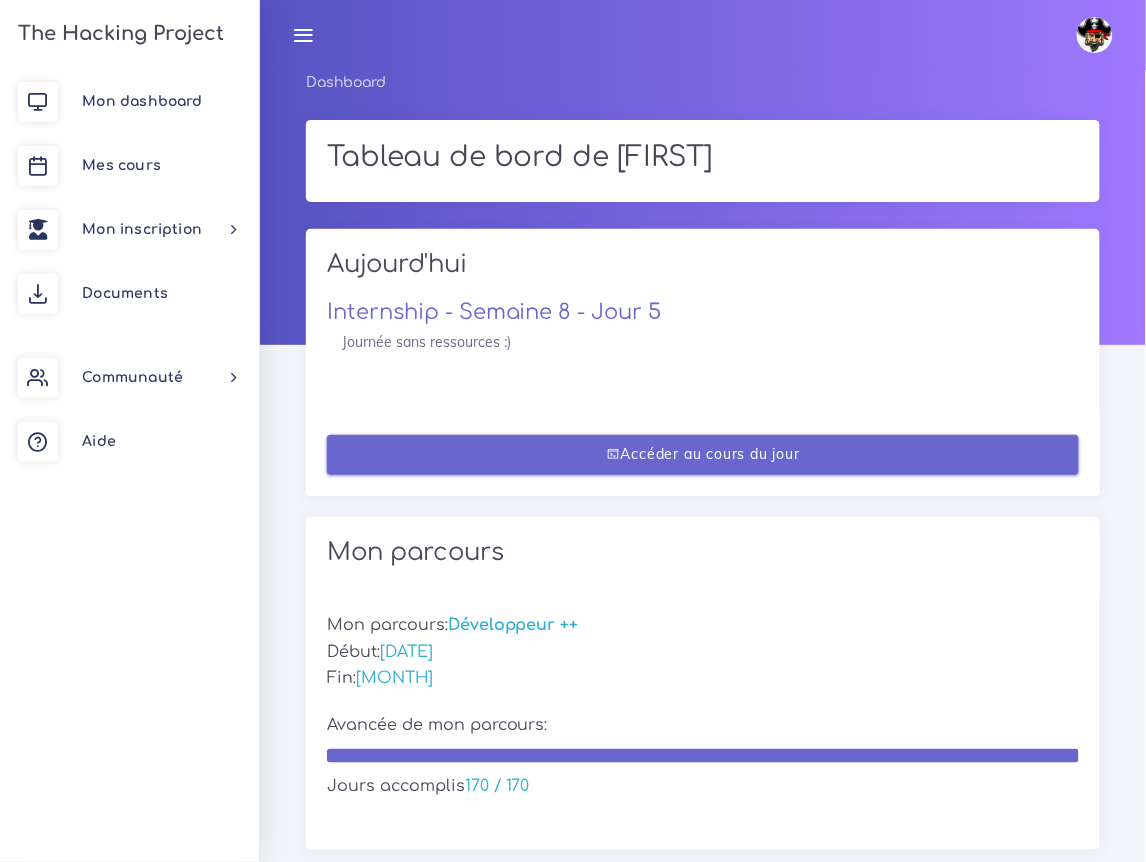 click on "Accéder au cours du jour" at bounding box center [703, 455] 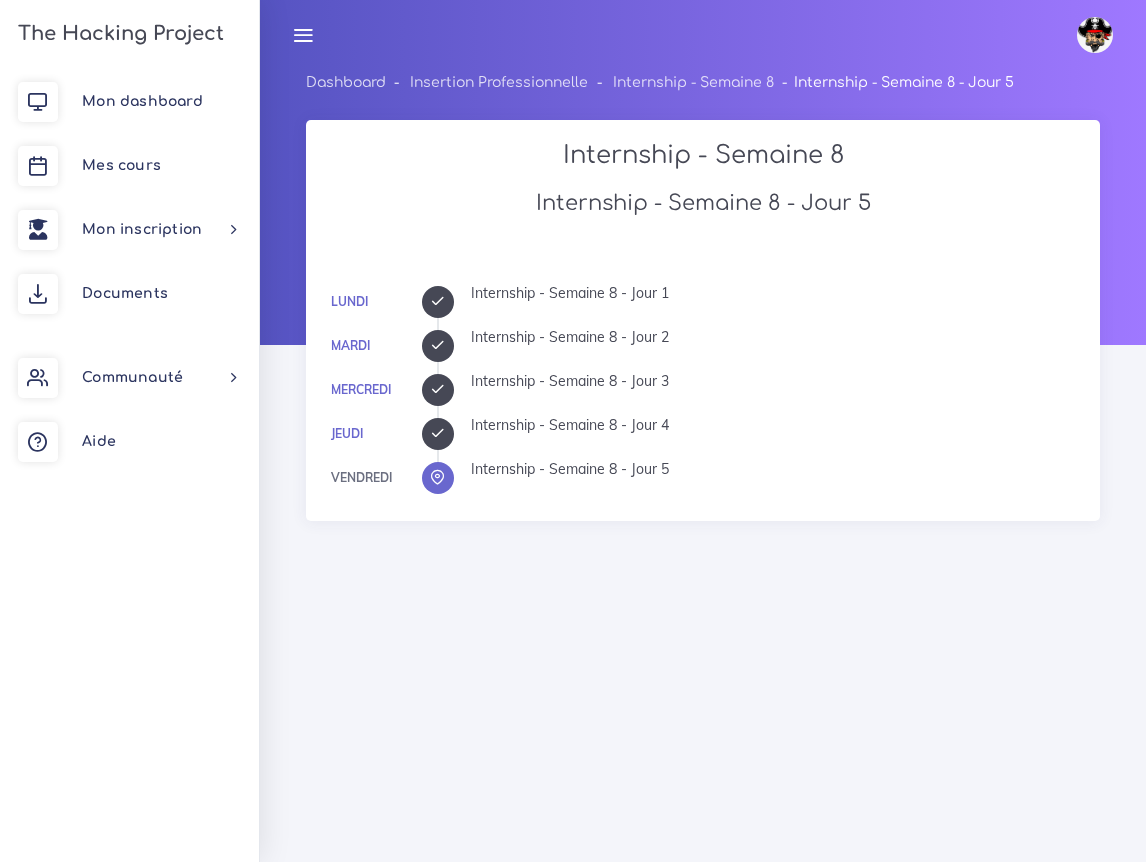 scroll, scrollTop: 0, scrollLeft: 0, axis: both 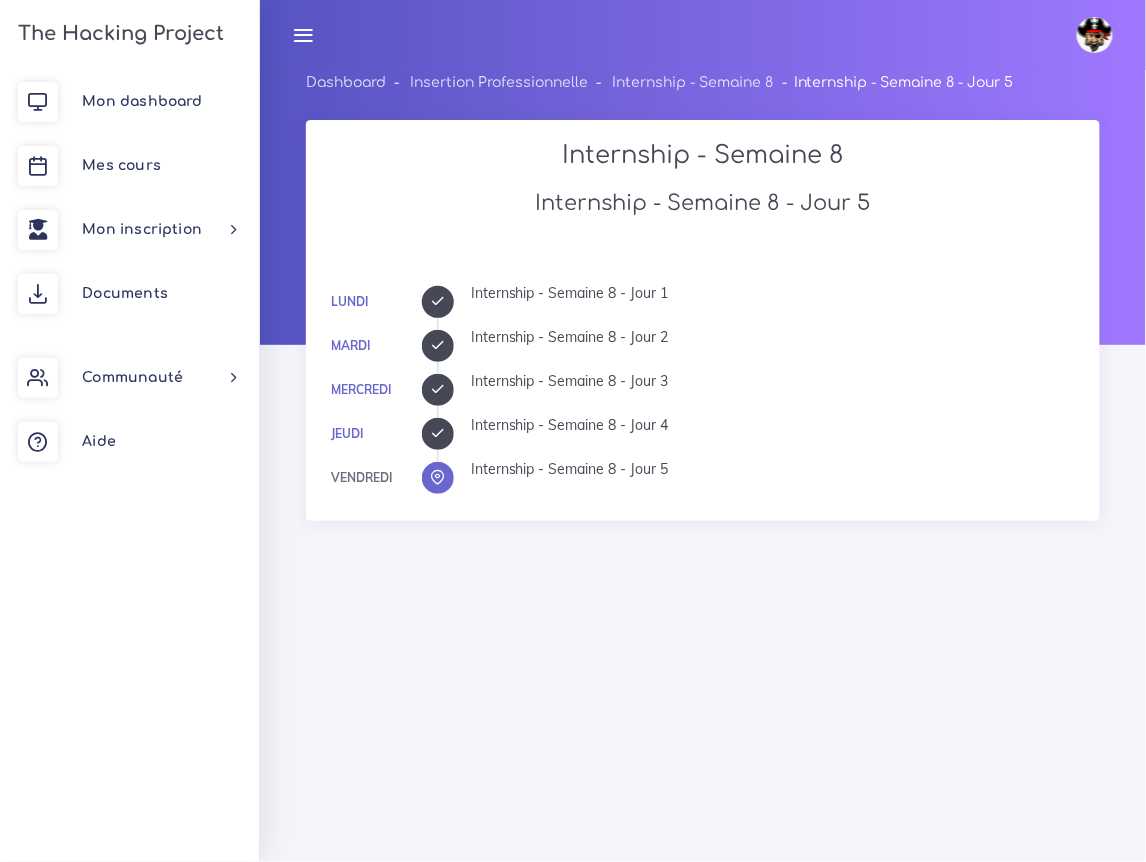 click at bounding box center (437, 301) 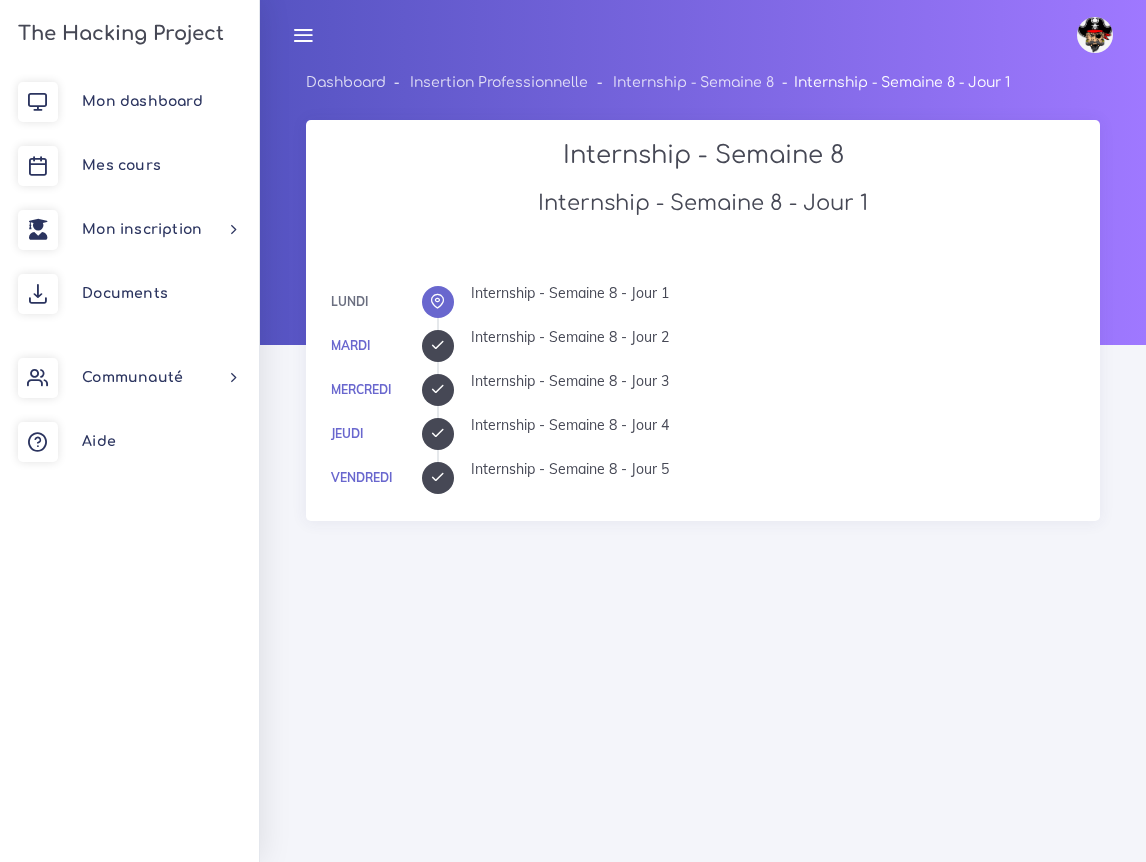 scroll, scrollTop: 0, scrollLeft: 0, axis: both 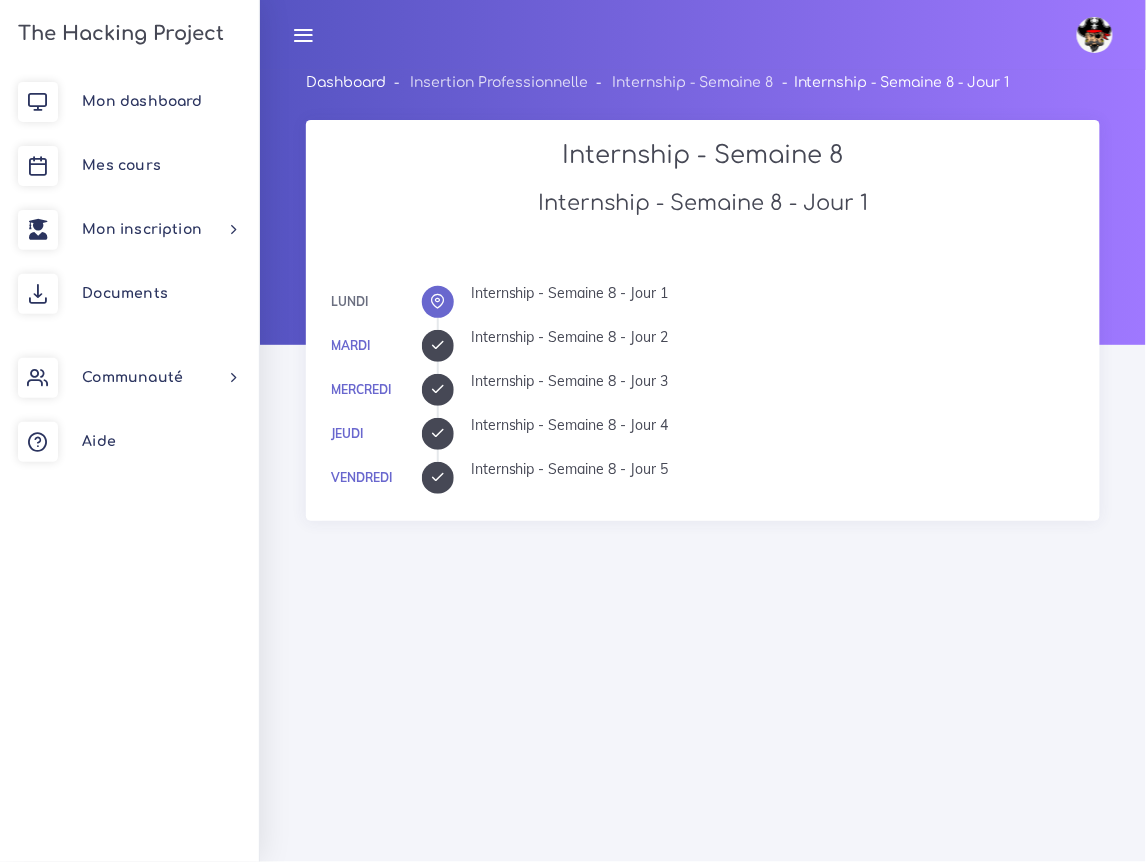 click on "Dashboard" at bounding box center (346, 82) 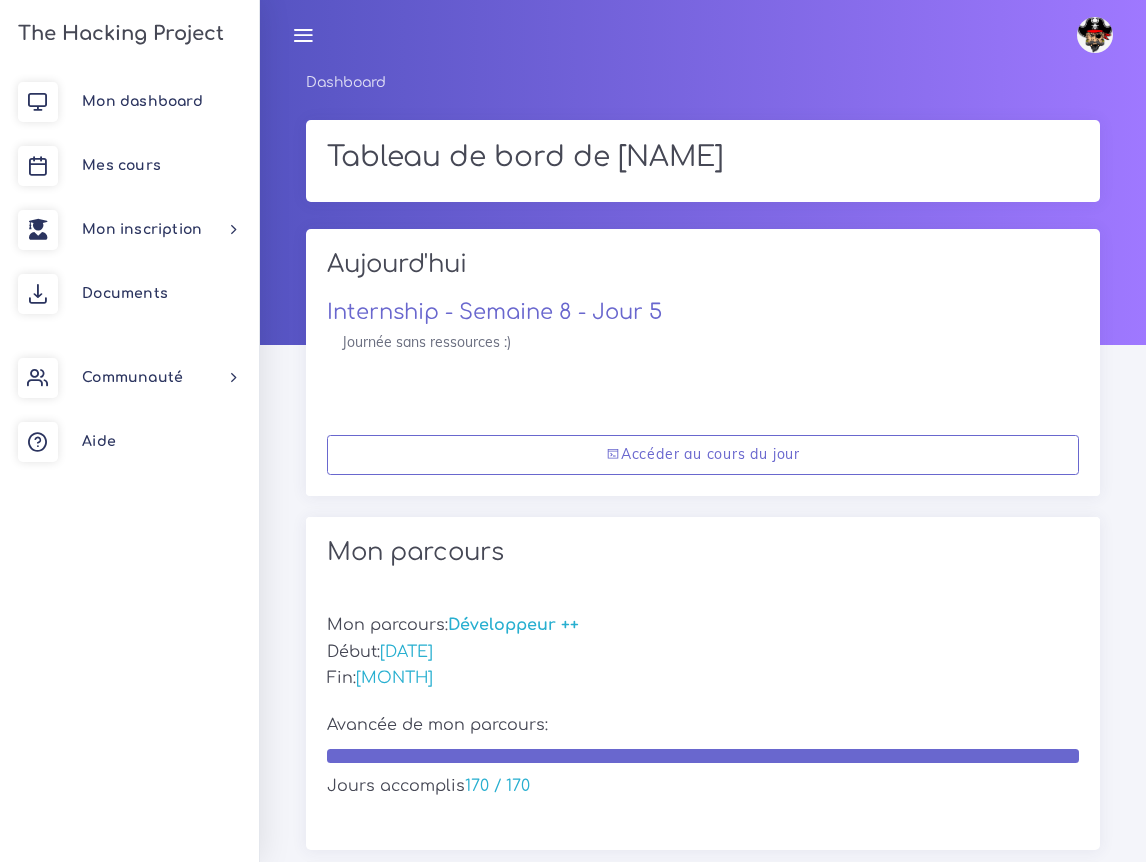 scroll, scrollTop: 0, scrollLeft: 0, axis: both 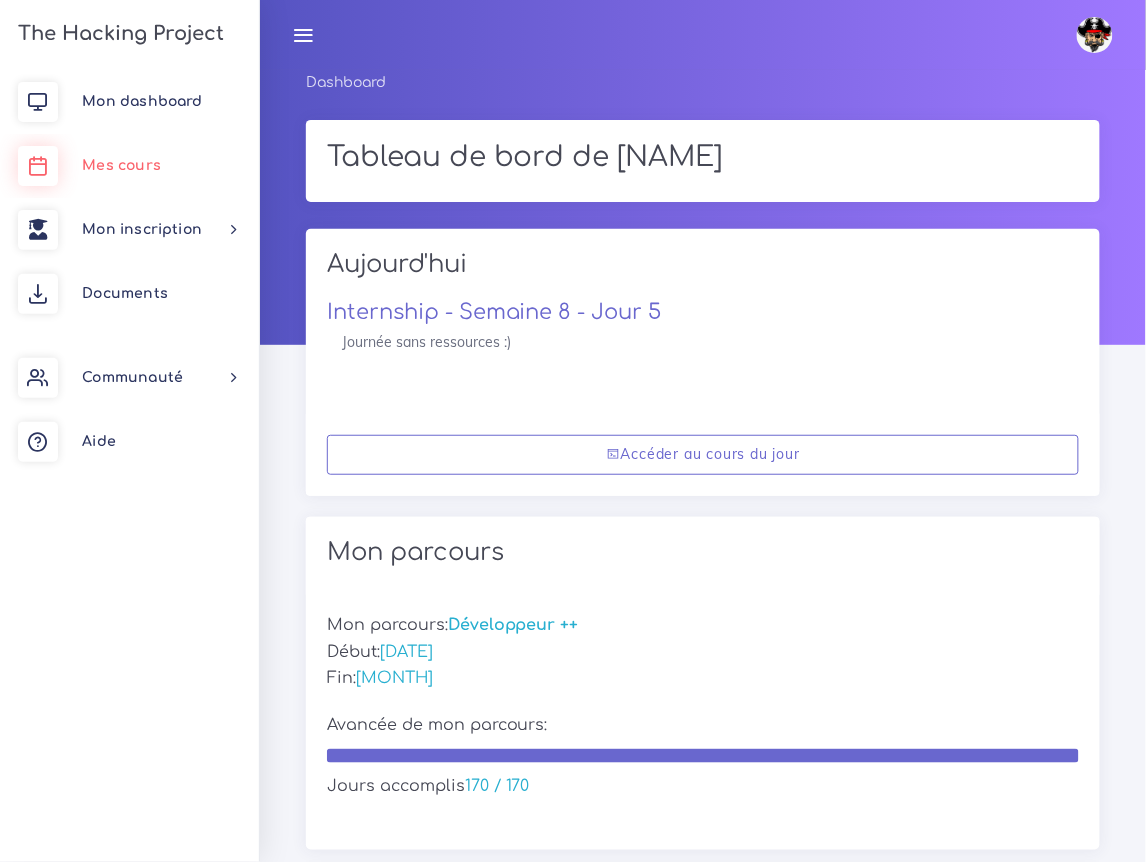 click on "Mes cours" at bounding box center [121, 165] 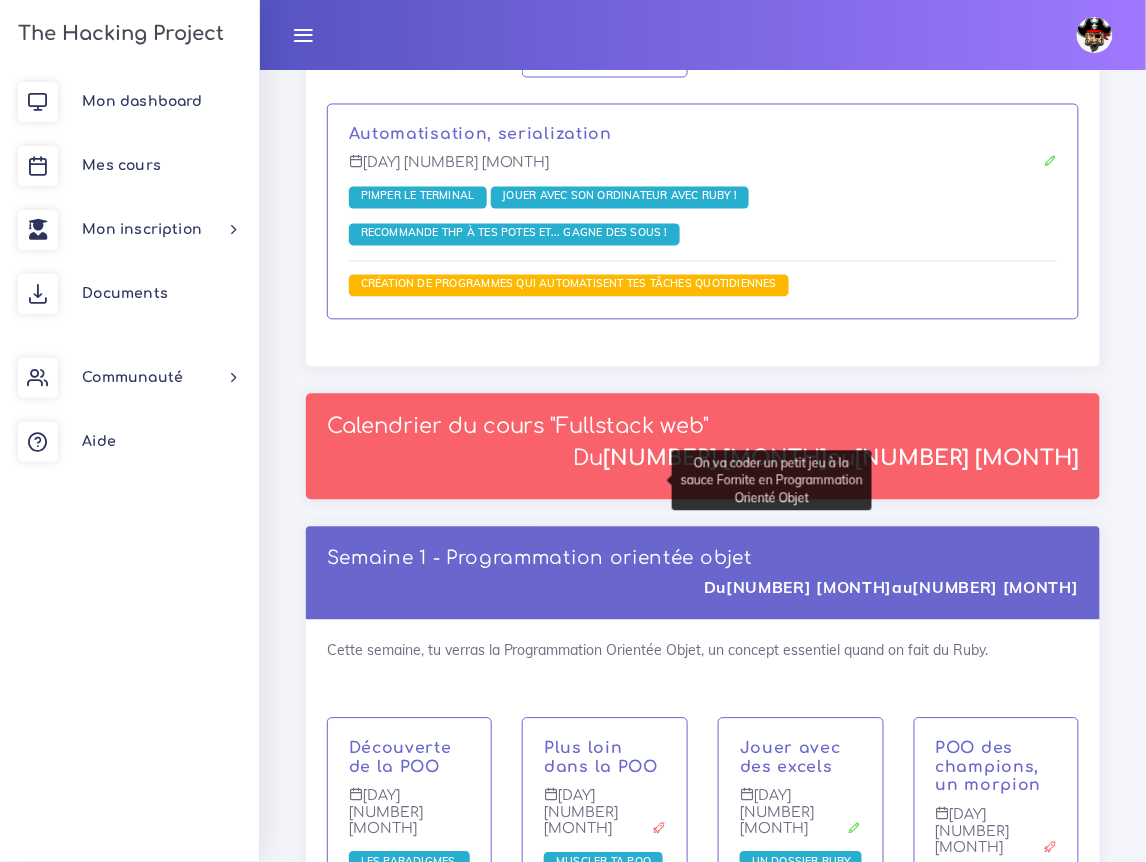 scroll, scrollTop: 5373, scrollLeft: 0, axis: vertical 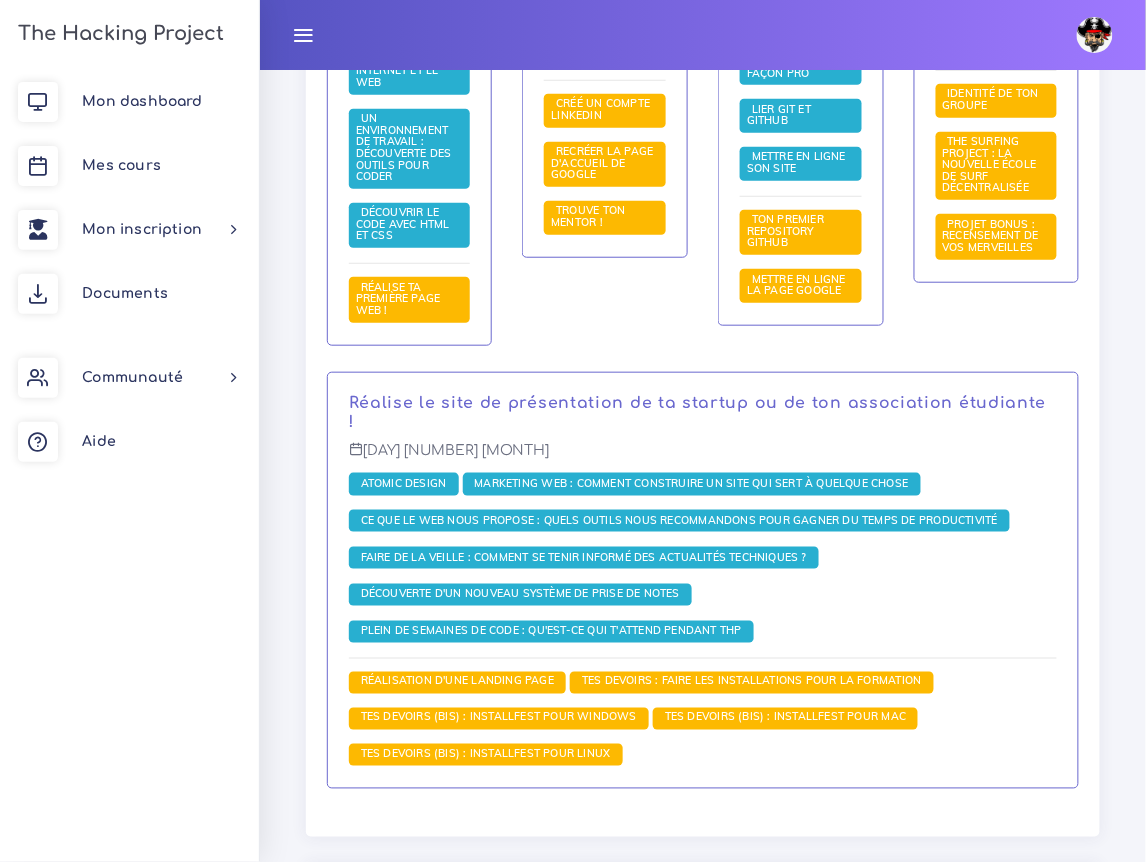 click on "[DAY] [NUMBER] [MONTH]" at bounding box center [703, 581] 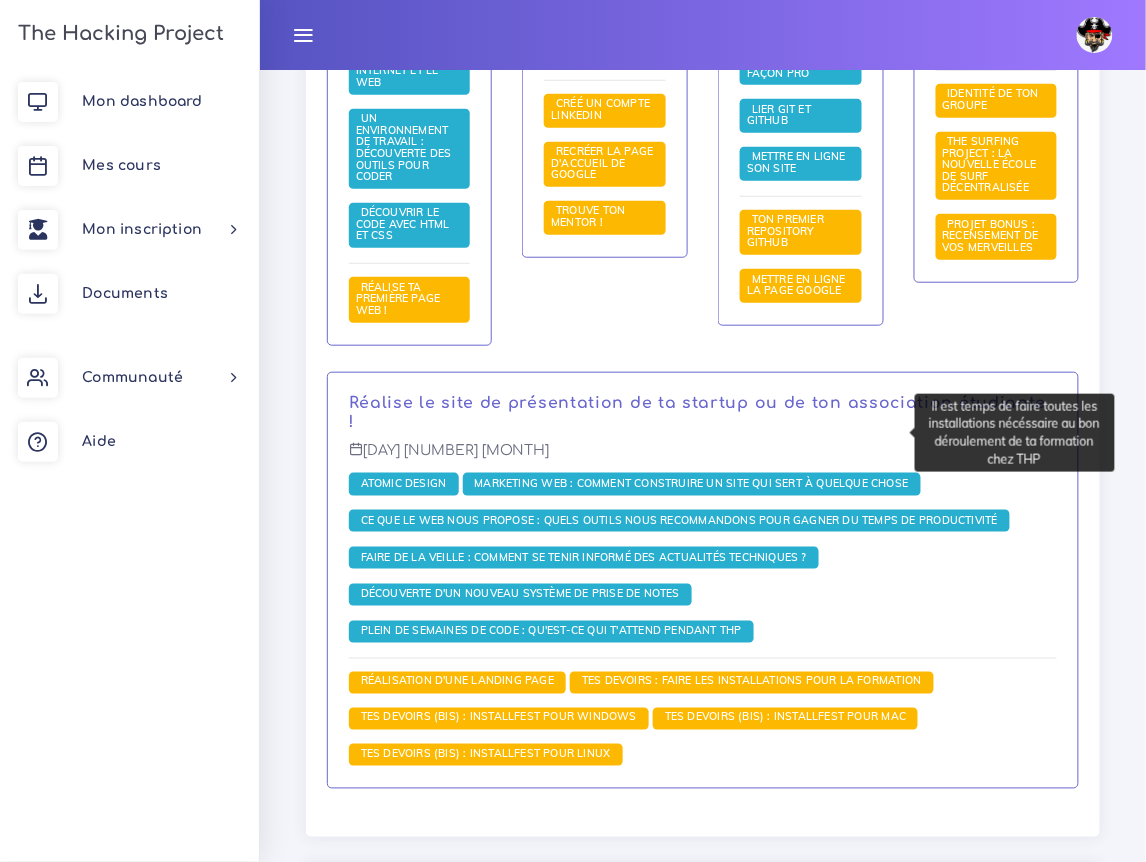 click on "Tes devoirs (bis) : Installfest pour MAC" at bounding box center (785, 717) 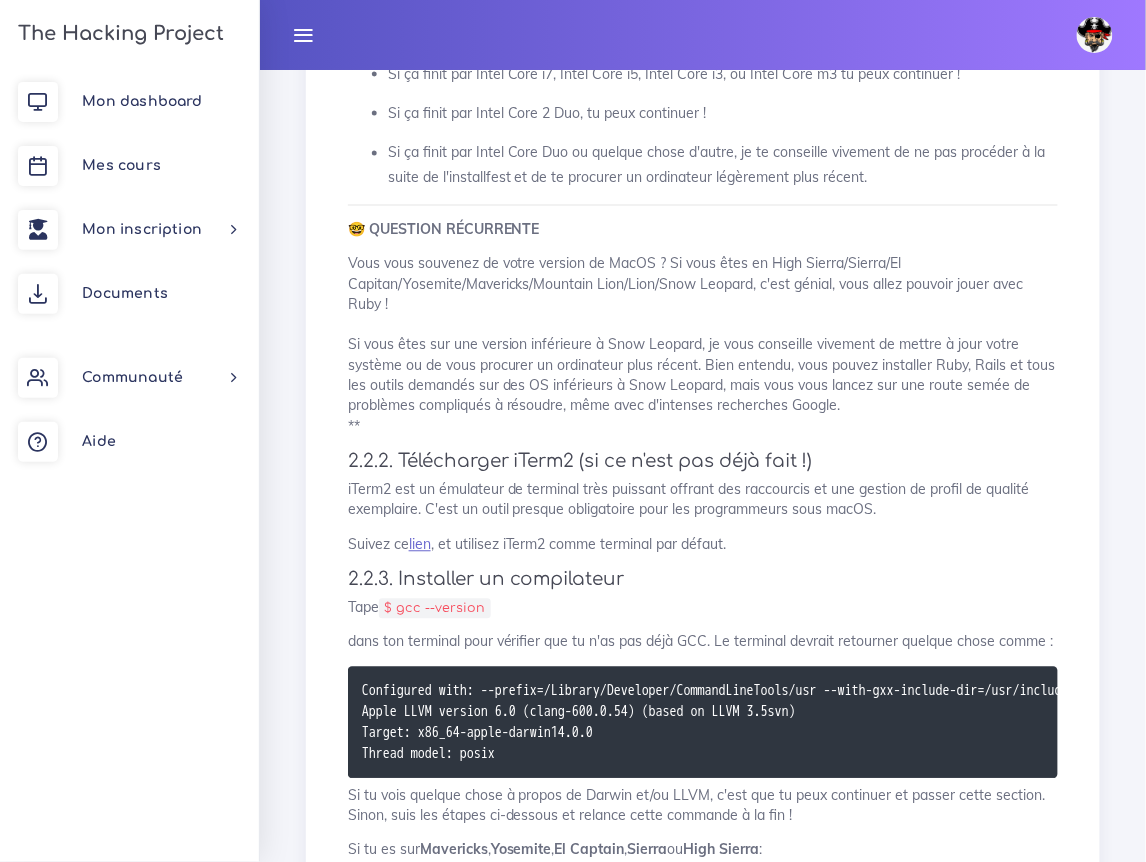 scroll, scrollTop: 2448, scrollLeft: 0, axis: vertical 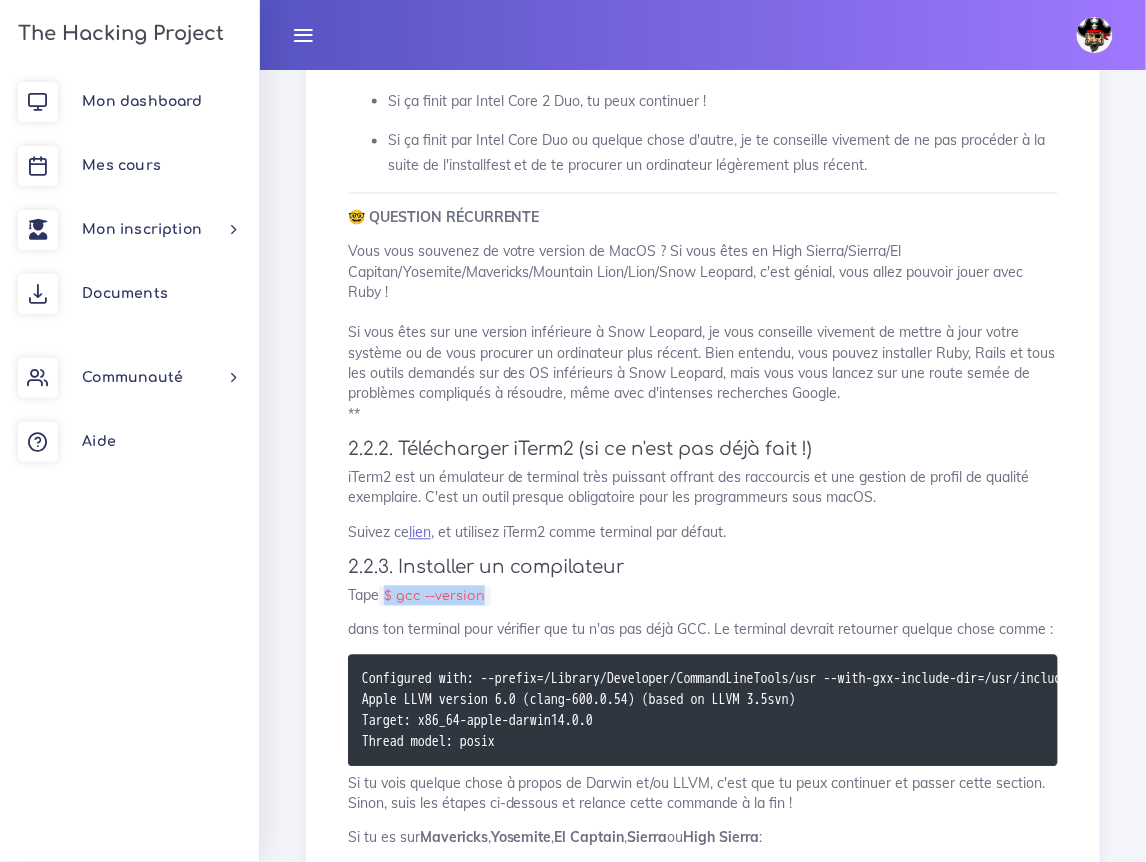 drag, startPoint x: 483, startPoint y: 597, endPoint x: 388, endPoint y: 594, distance: 95.047356 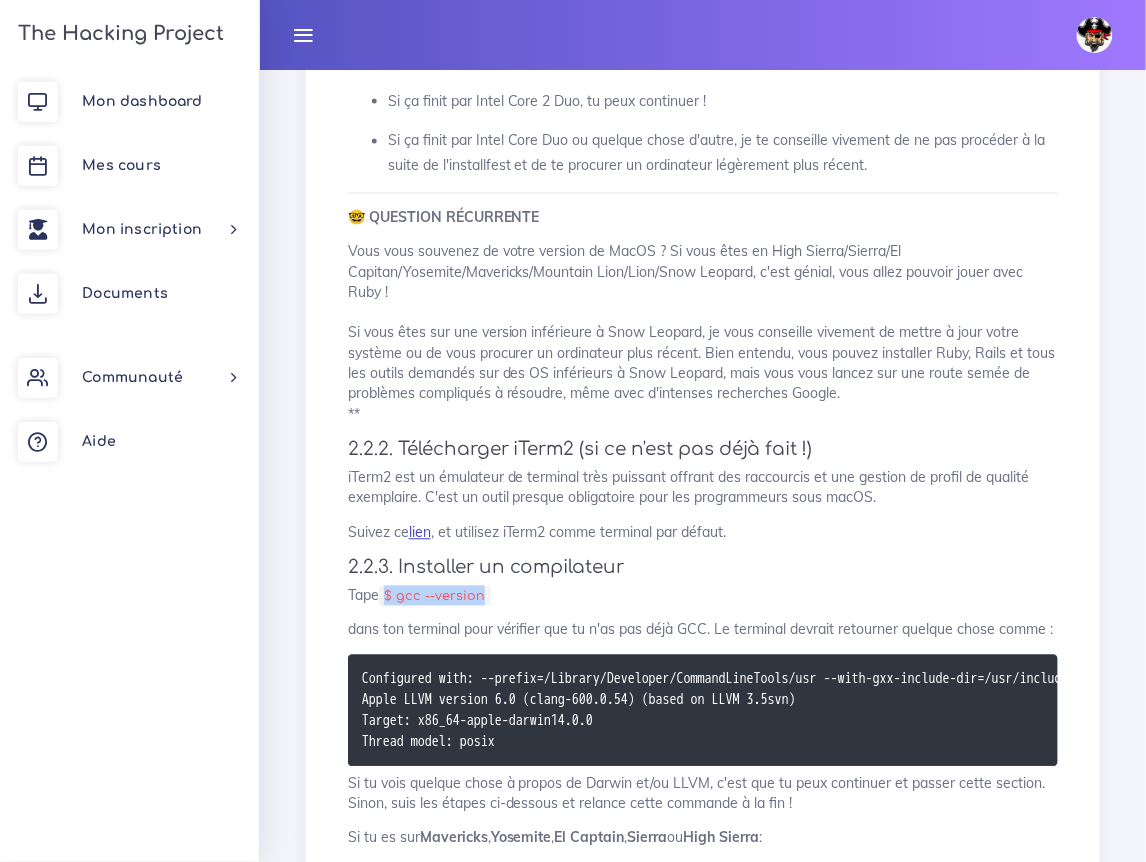 click on "lien" at bounding box center [420, 533] 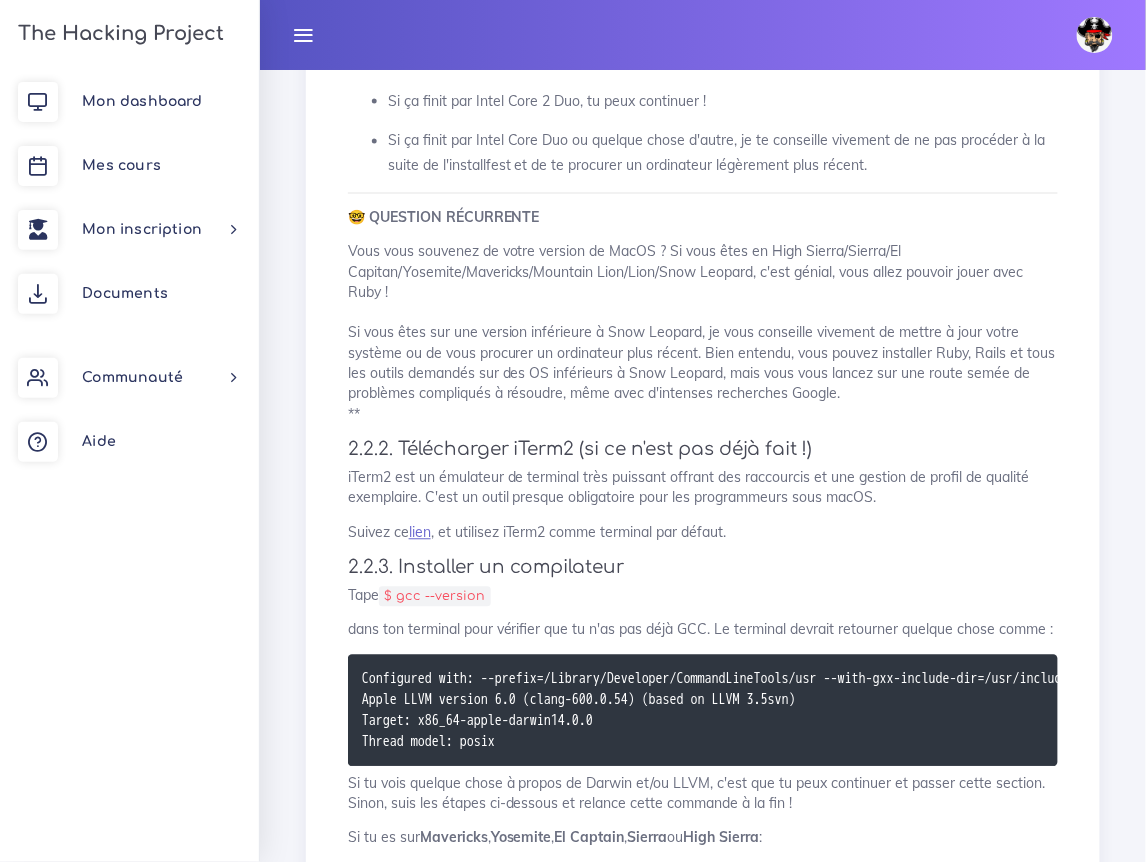 click on "Tes devoirs (bis) : Installfest pour MAC
Il est temps de faire toutes les installations nécéssaire au bon déroulement de ta formation chez THP
1. Introduction
Moussaillons, il est temps de rentrer dans le vif du sujet et de vous lancer dans l'Installfest. Vous allez à travers ce projet découvrir comment installer les librairies et les composants nécessaires au bon déroulement de la formation que vous suivrez pendant ces prochaines semaines. Ainsi, étape par étape, vous allez munir votre ordinateur de plusieurs choses : Ruby, Ruby on Rails, Git et Heroku dans un premier temps.
Ceci est un projet à faire en devoirs pour ce weekend : nous ne t'obligeons pas à le faire maintenant, mais il faudra  impérativement
** 📚 INSTANT CULTURE GÉ**
RailsBridge Installfest  pour le nôtre ! (à ne pas suivre, il est obsolète)
🚀 ALERTE BONNE ASTUCE
Tu peux écrire un message comme ça pour l'annoncer par exemple :
2. La ressource
2.1. Les préparations" at bounding box center (703, 1174) 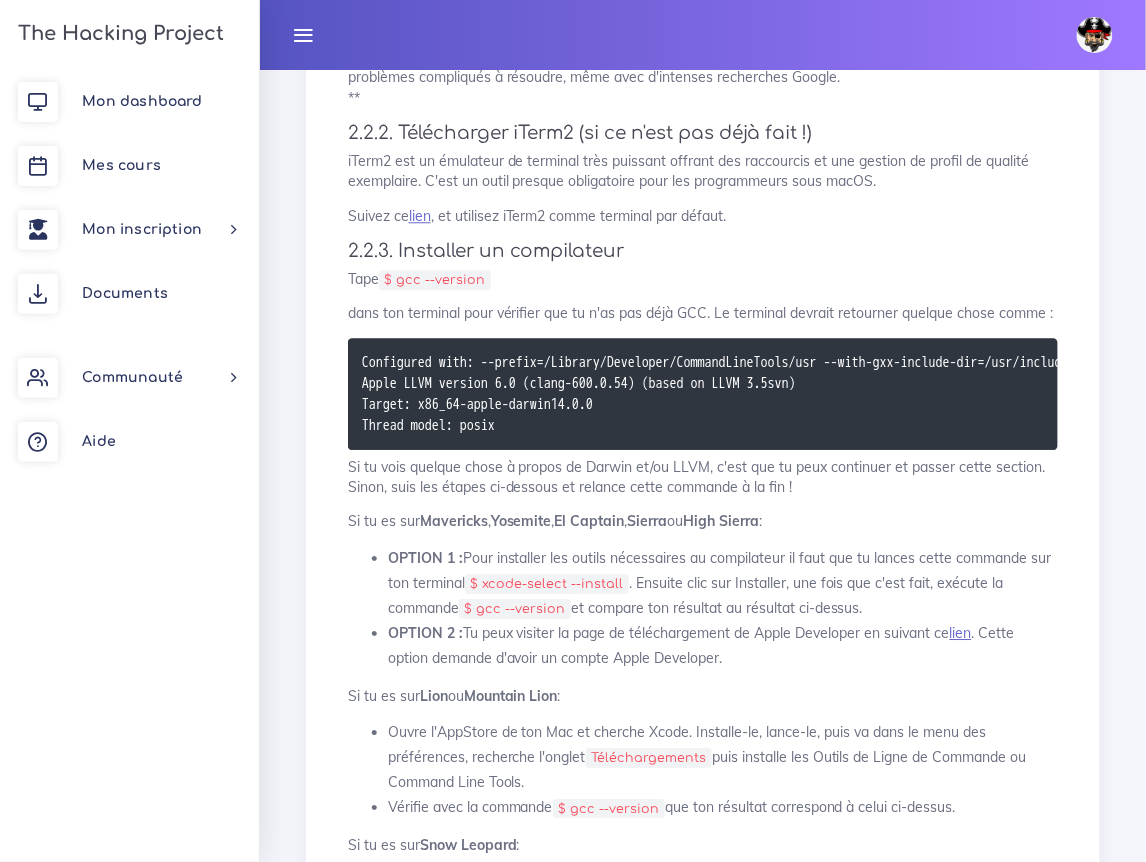 scroll, scrollTop: 2777, scrollLeft: 0, axis: vertical 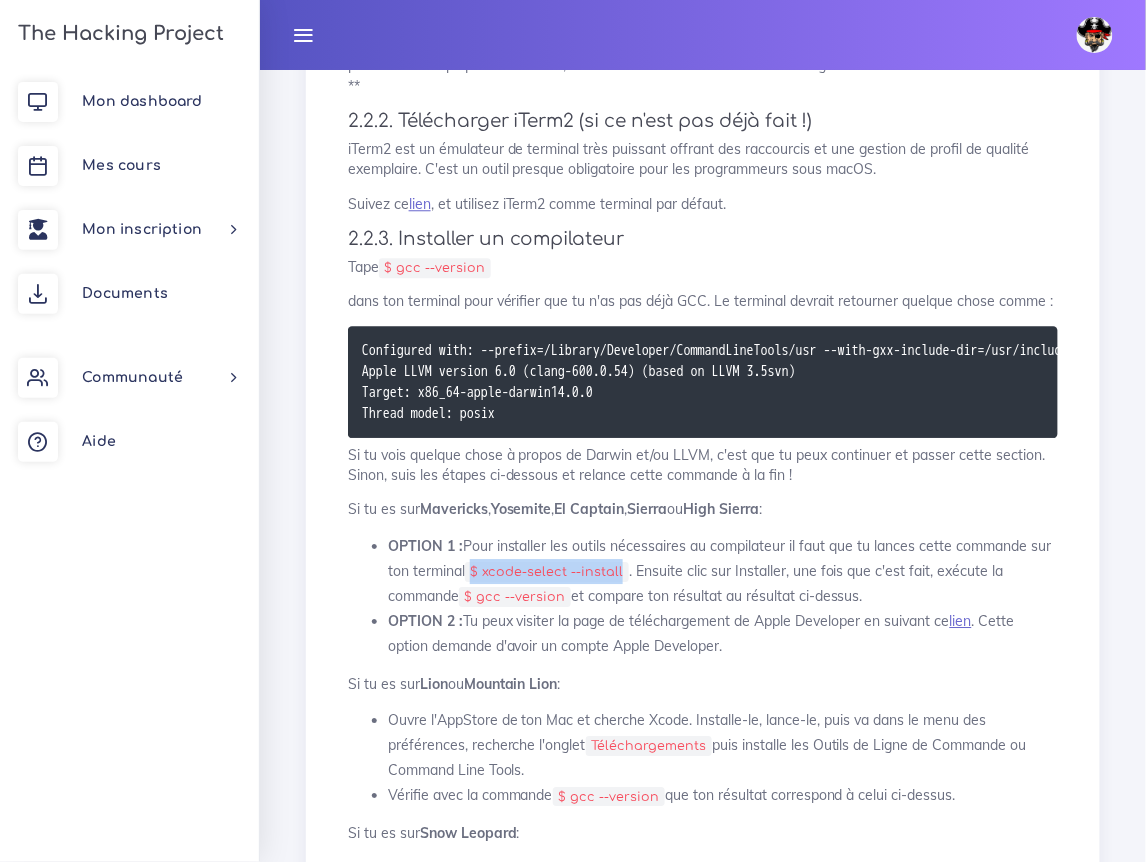 drag, startPoint x: 474, startPoint y: 574, endPoint x: 624, endPoint y: 570, distance: 150.05333 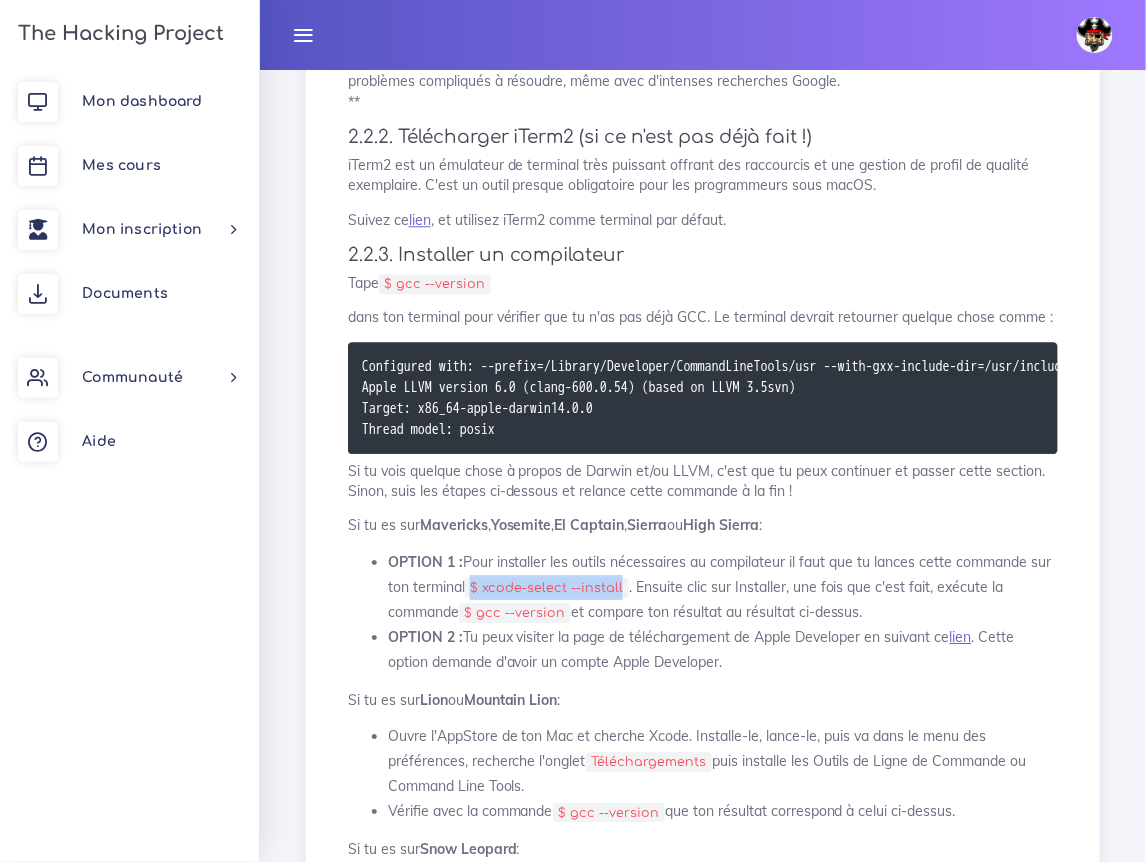 scroll, scrollTop: 2761, scrollLeft: 0, axis: vertical 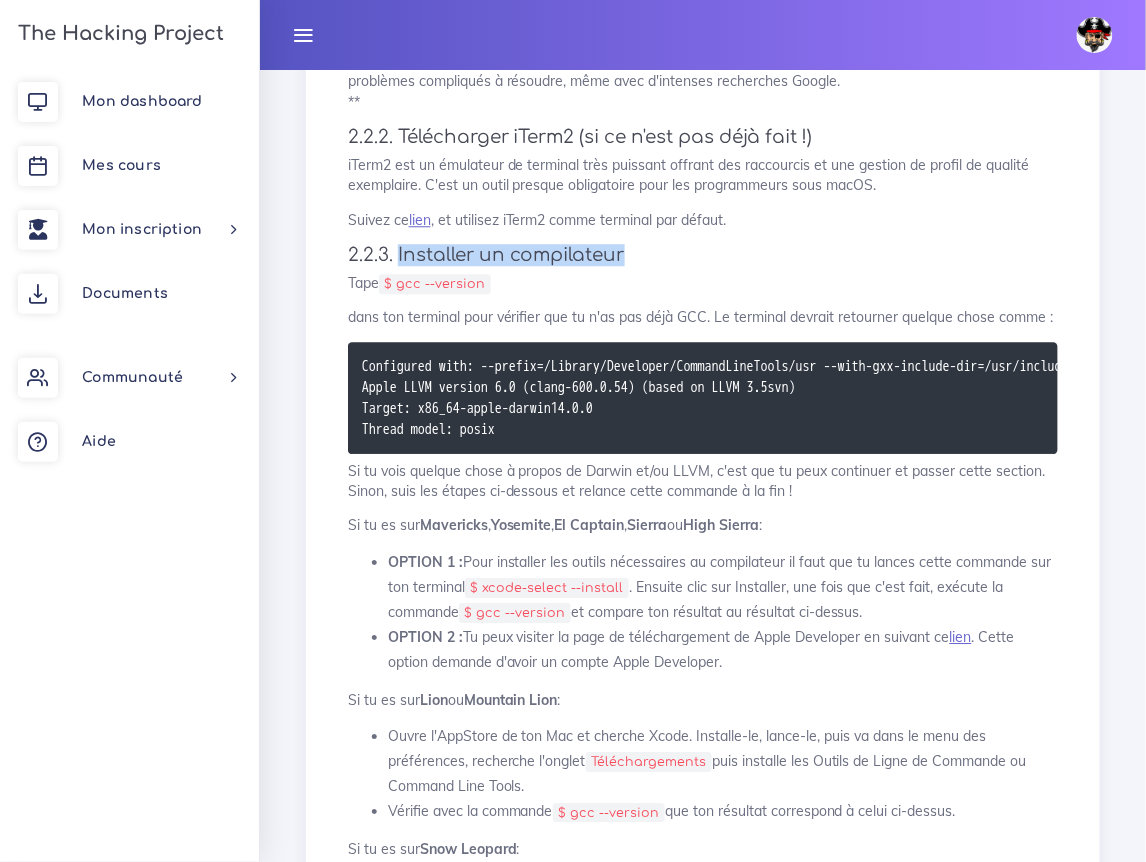 drag, startPoint x: 612, startPoint y: 254, endPoint x: 397, endPoint y: 259, distance: 215.05814 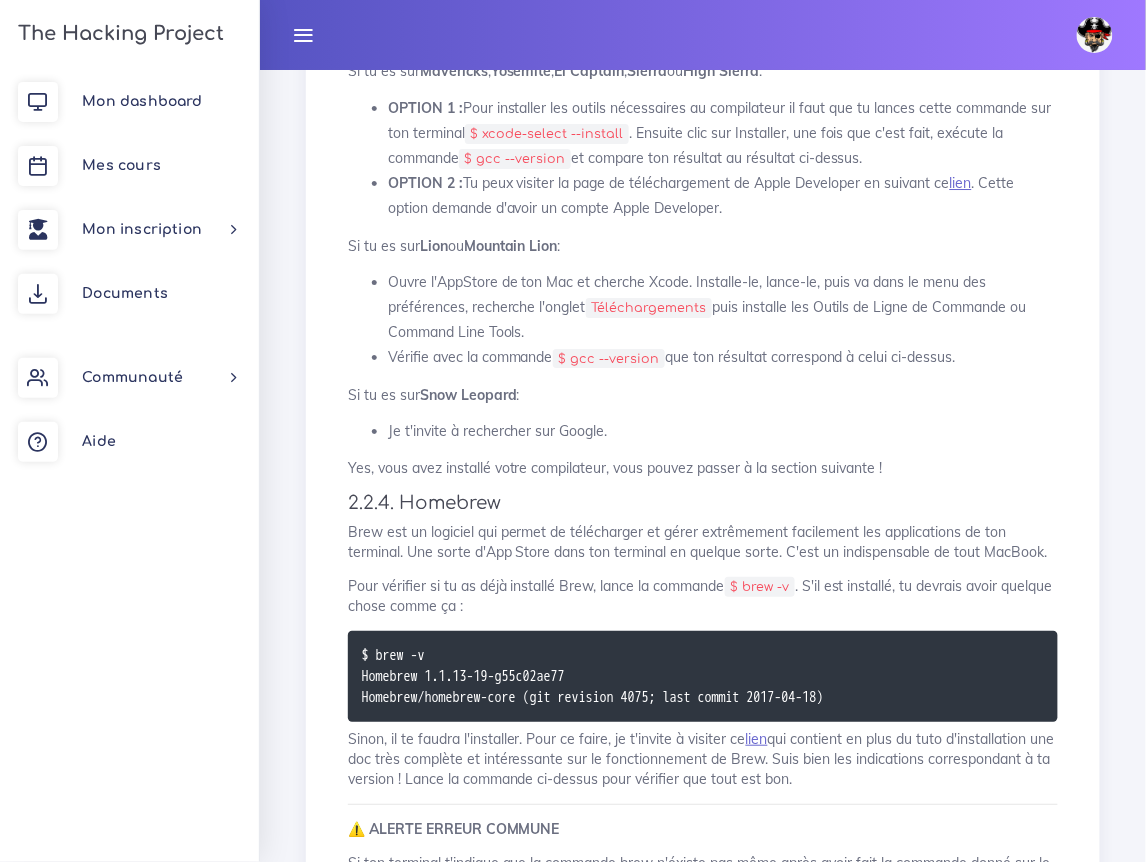 scroll, scrollTop: 3241, scrollLeft: 0, axis: vertical 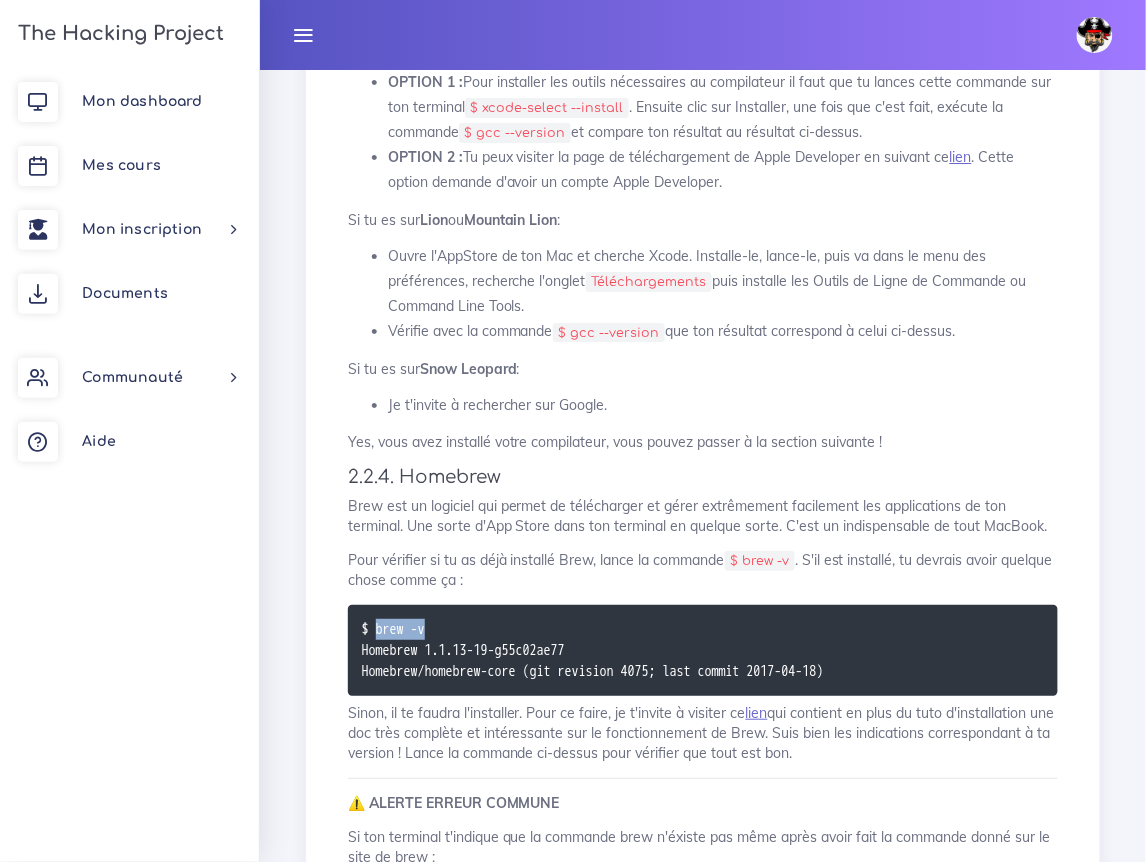 drag, startPoint x: 376, startPoint y: 626, endPoint x: 562, endPoint y: 620, distance: 186.09676 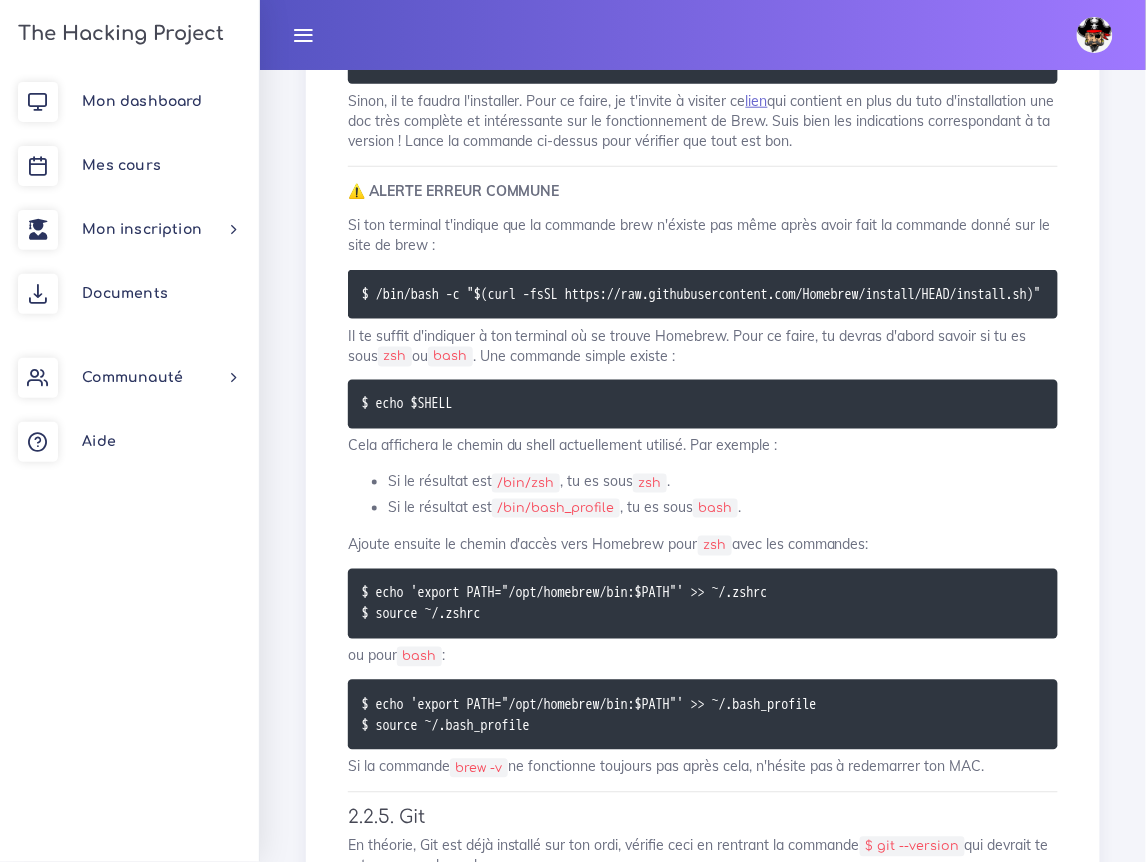 scroll, scrollTop: 3849, scrollLeft: 0, axis: vertical 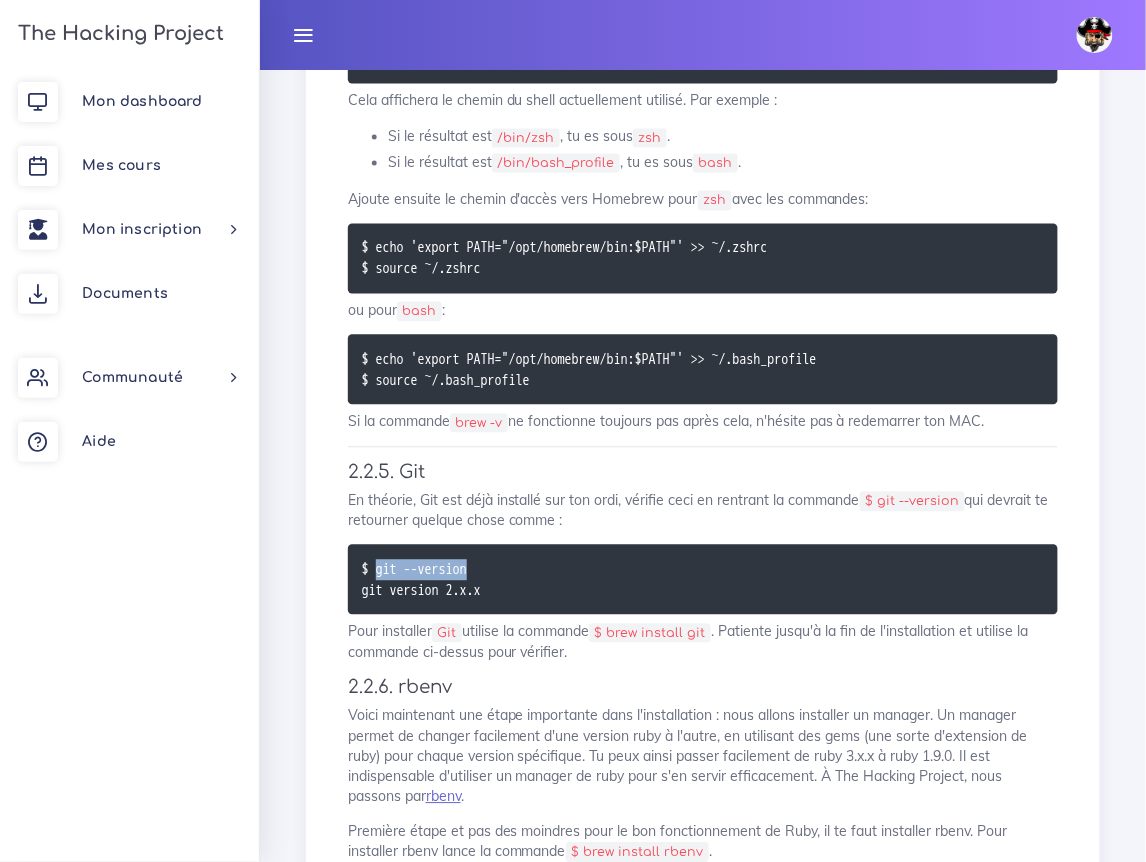 drag, startPoint x: 484, startPoint y: 569, endPoint x: 379, endPoint y: 573, distance: 105.076164 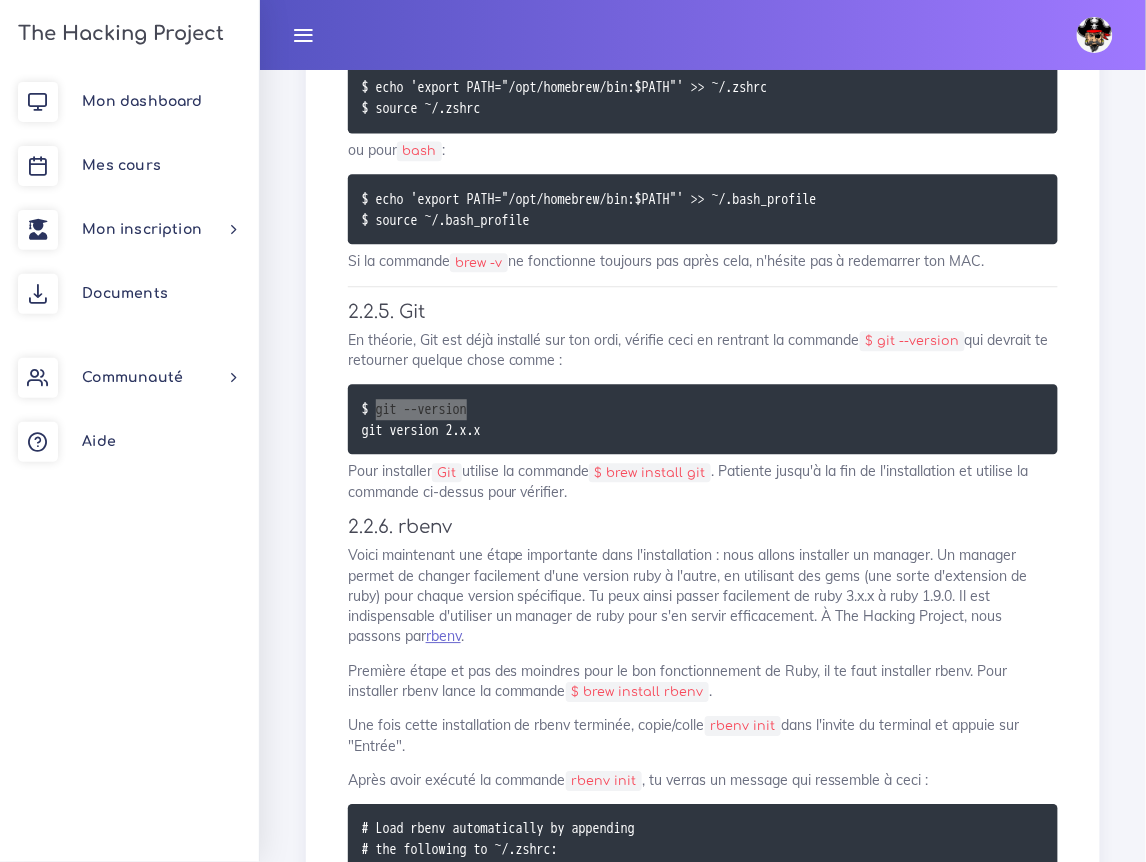 scroll, scrollTop: 4360, scrollLeft: 0, axis: vertical 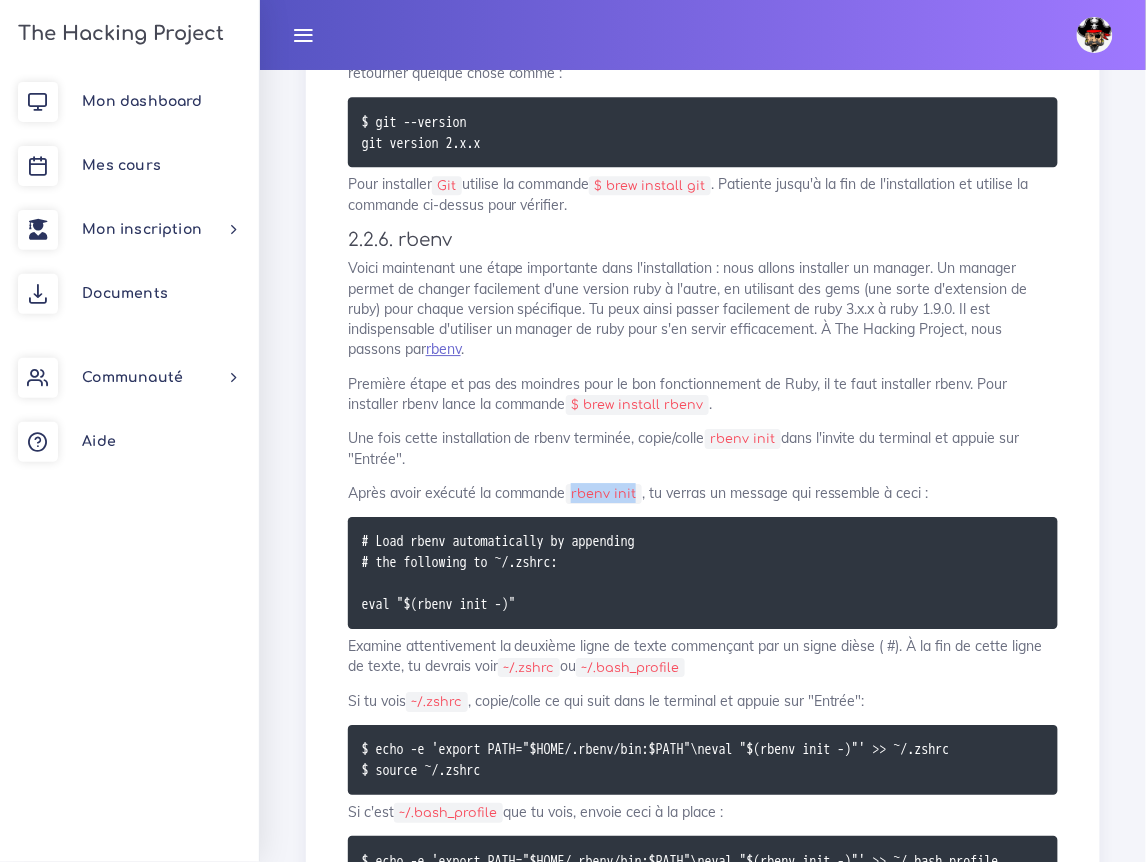 drag, startPoint x: 577, startPoint y: 493, endPoint x: 642, endPoint y: 486, distance: 65.37584 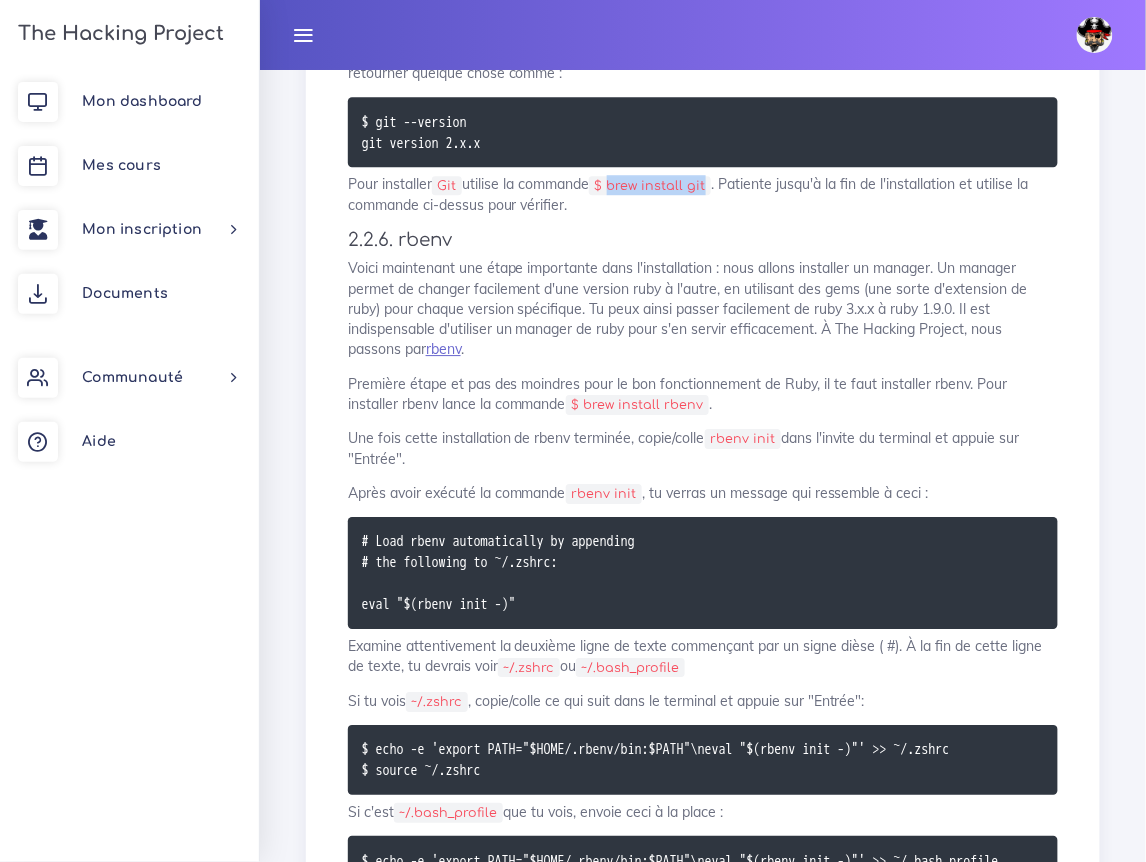 drag, startPoint x: 713, startPoint y: 184, endPoint x: 620, endPoint y: 185, distance: 93.00538 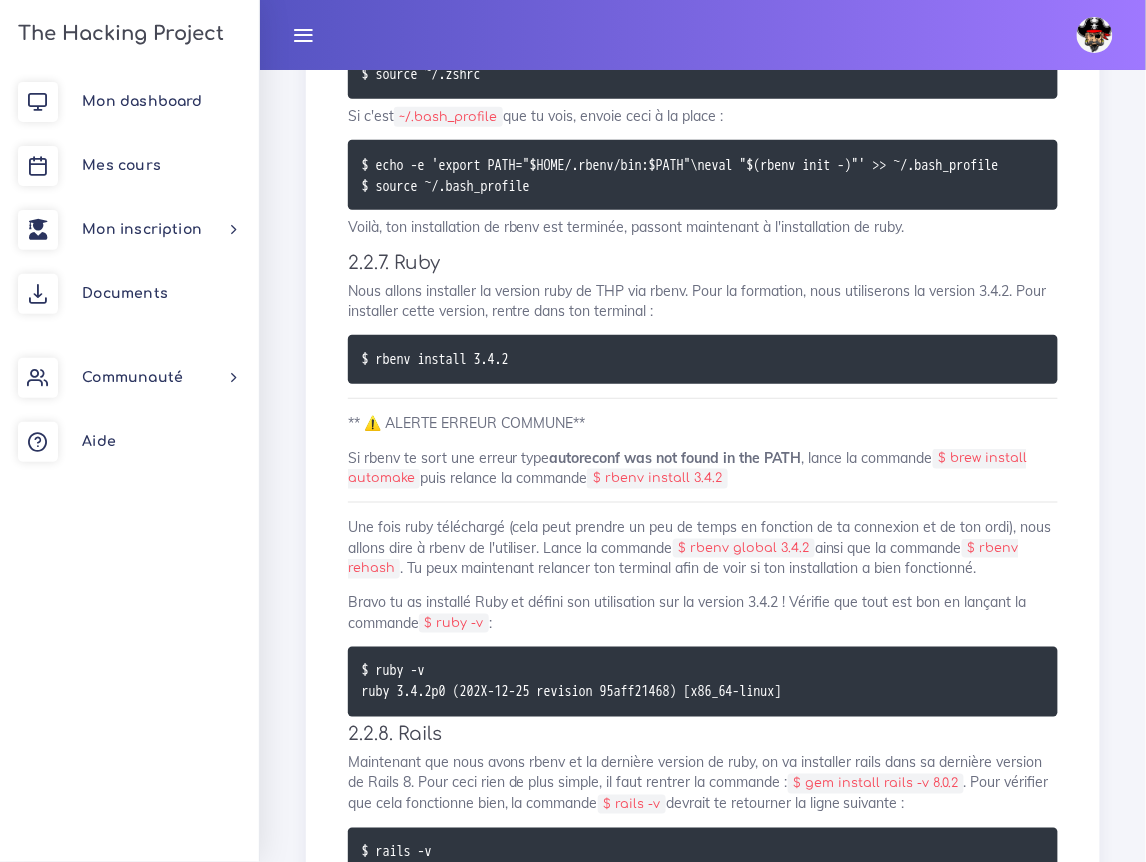 scroll, scrollTop: 5344, scrollLeft: 0, axis: vertical 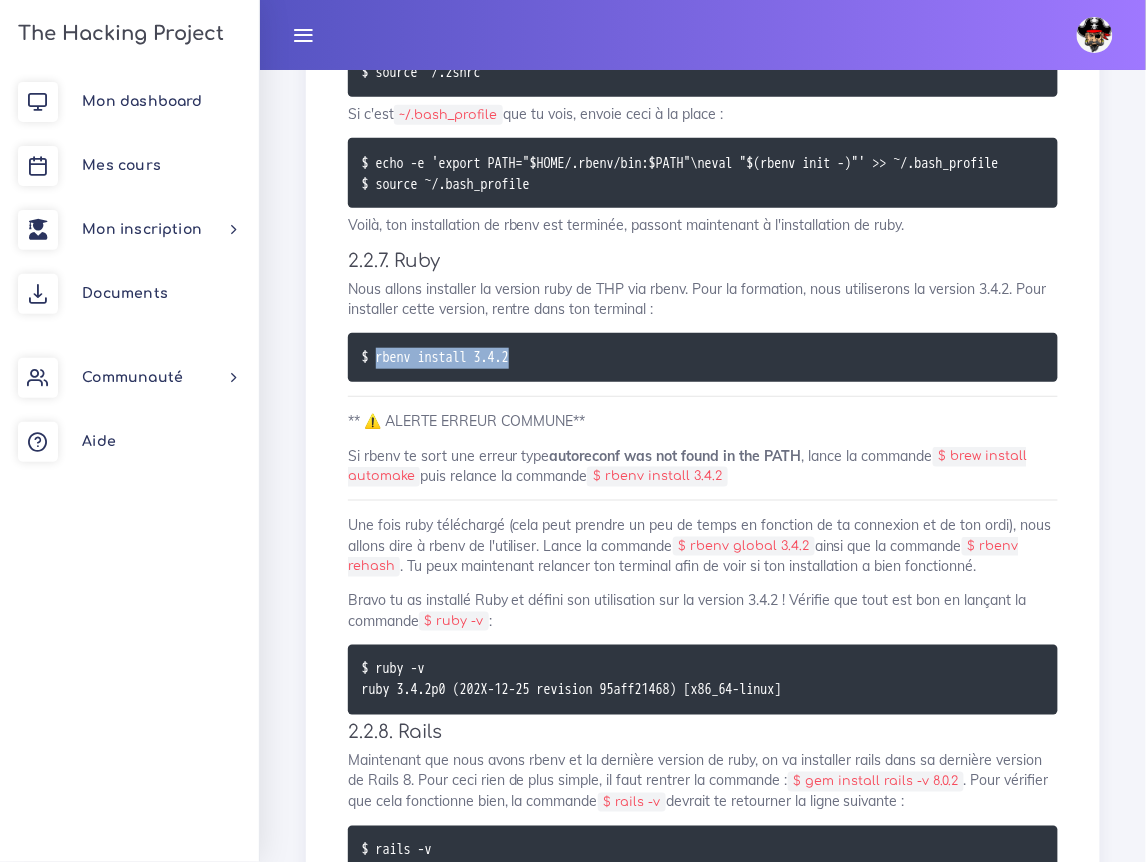 drag, startPoint x: 546, startPoint y: 358, endPoint x: 379, endPoint y: 359, distance: 167.00299 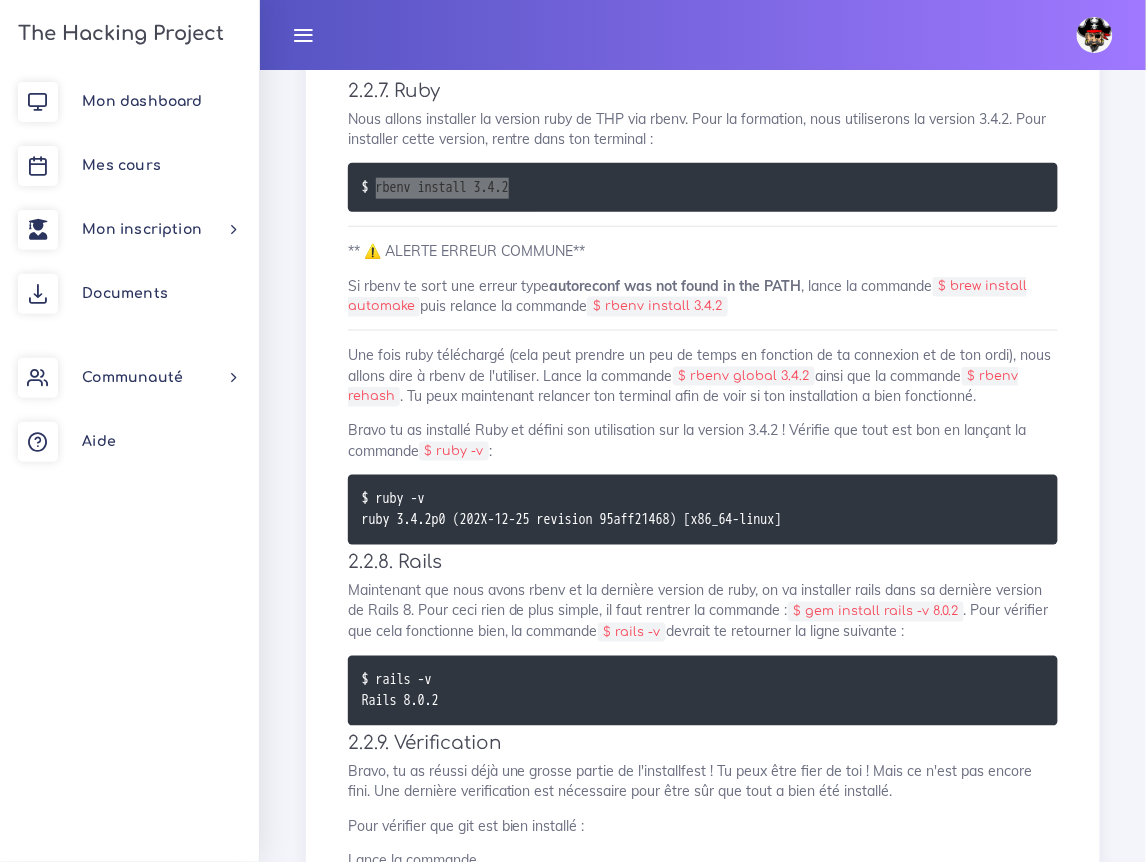 scroll, scrollTop: 5536, scrollLeft: 0, axis: vertical 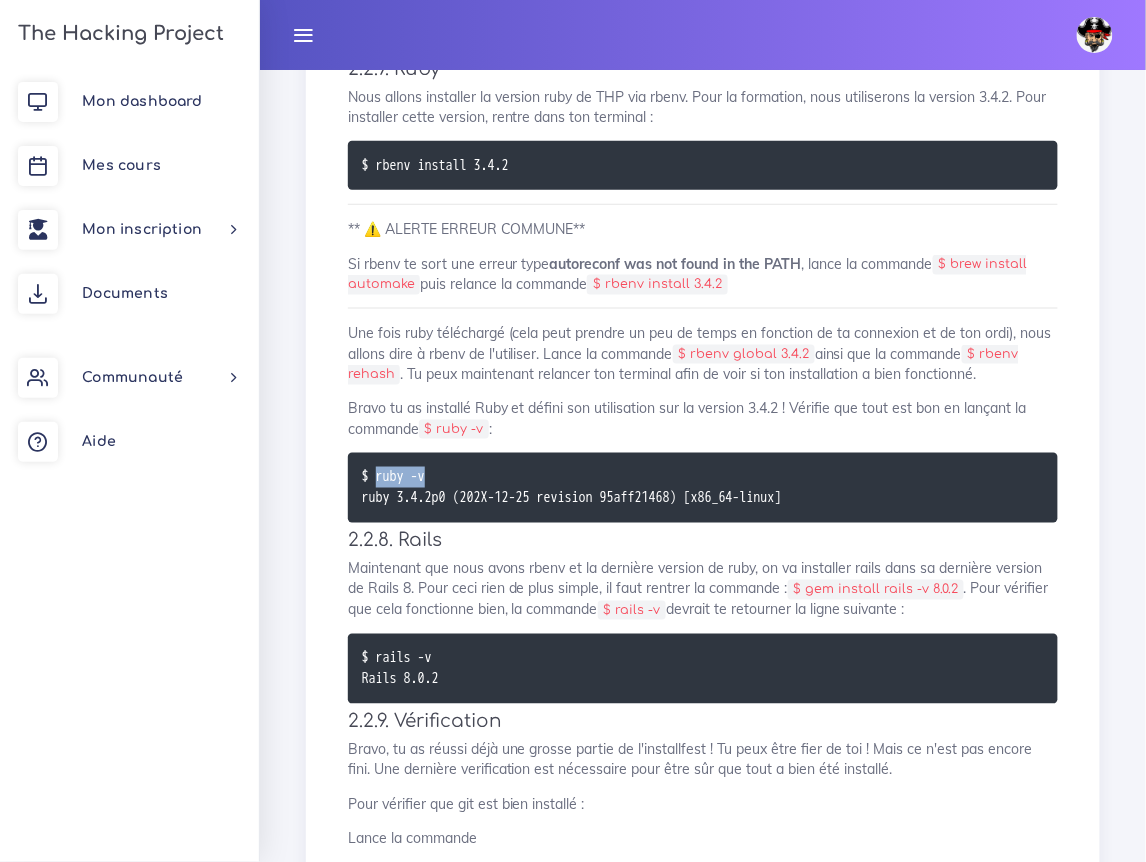 drag, startPoint x: 387, startPoint y: 478, endPoint x: 472, endPoint y: 474, distance: 85.09406 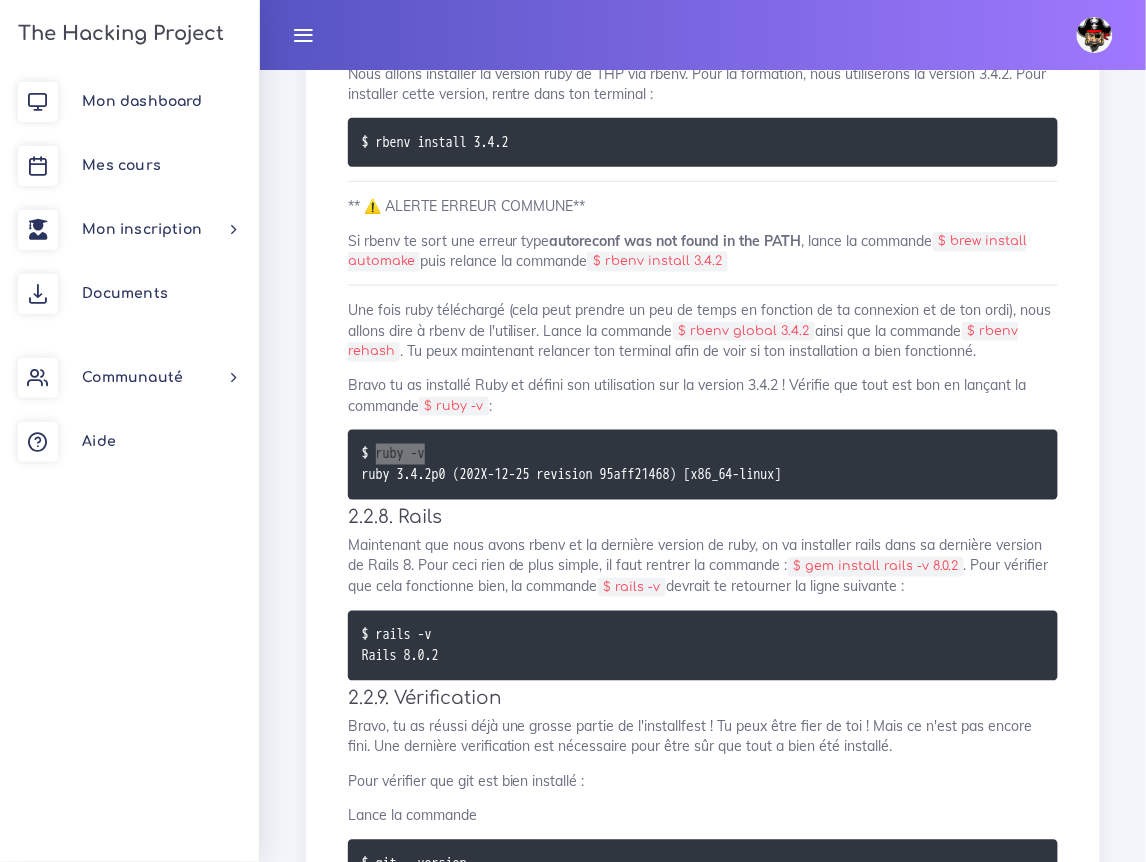 scroll, scrollTop: 5560, scrollLeft: 0, axis: vertical 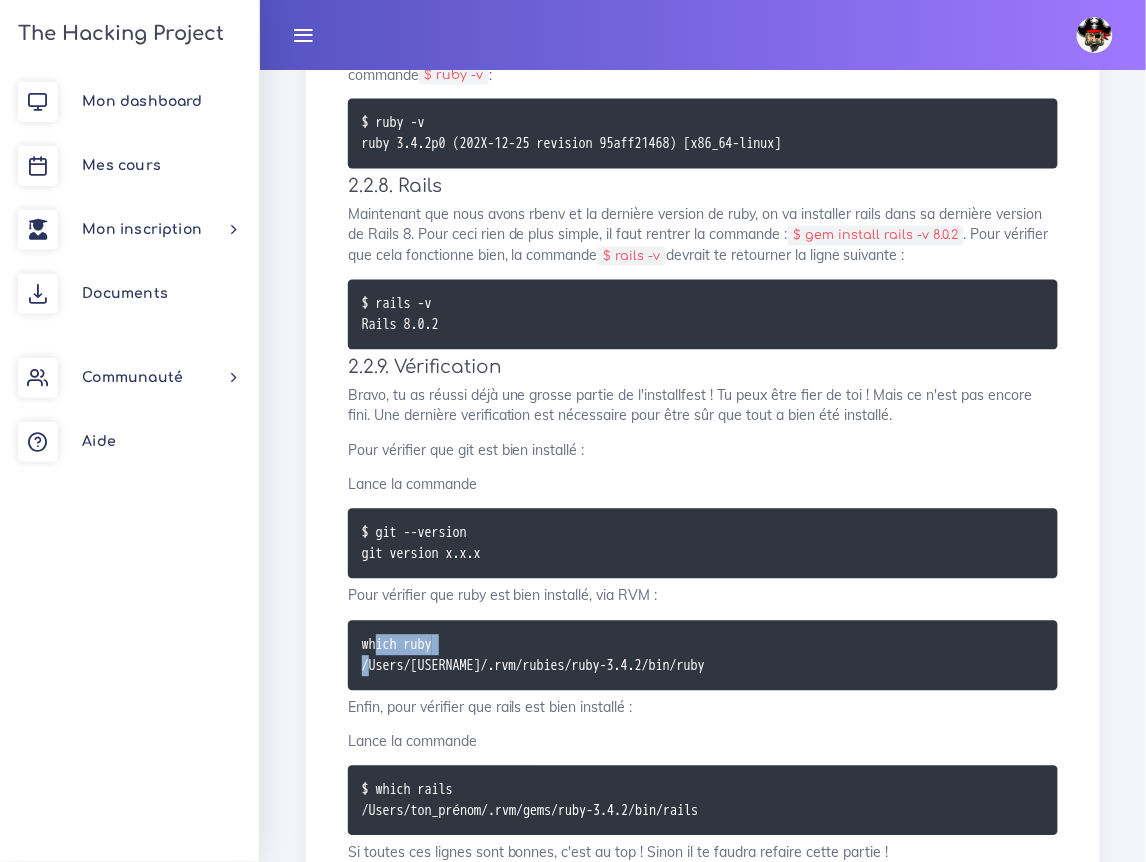 drag, startPoint x: 471, startPoint y: 647, endPoint x: 378, endPoint y: 646, distance: 93.00538 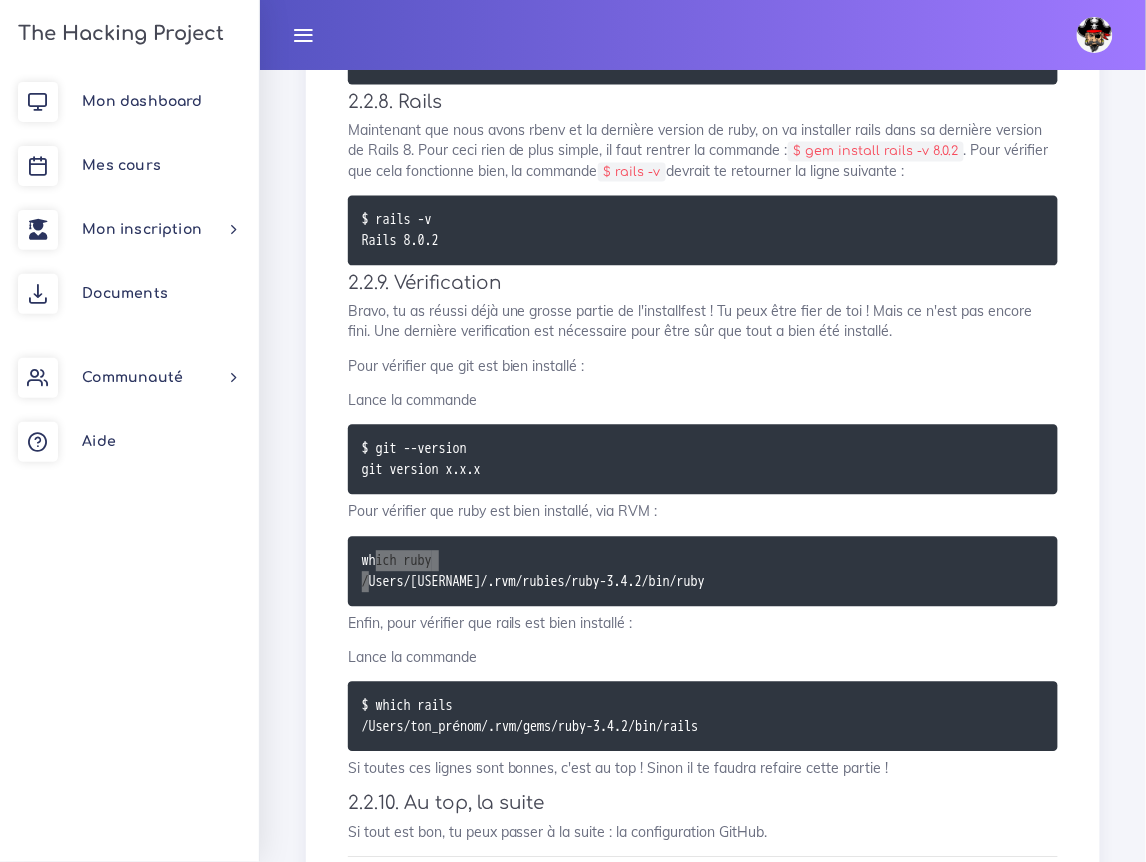 scroll, scrollTop: 6000, scrollLeft: 0, axis: vertical 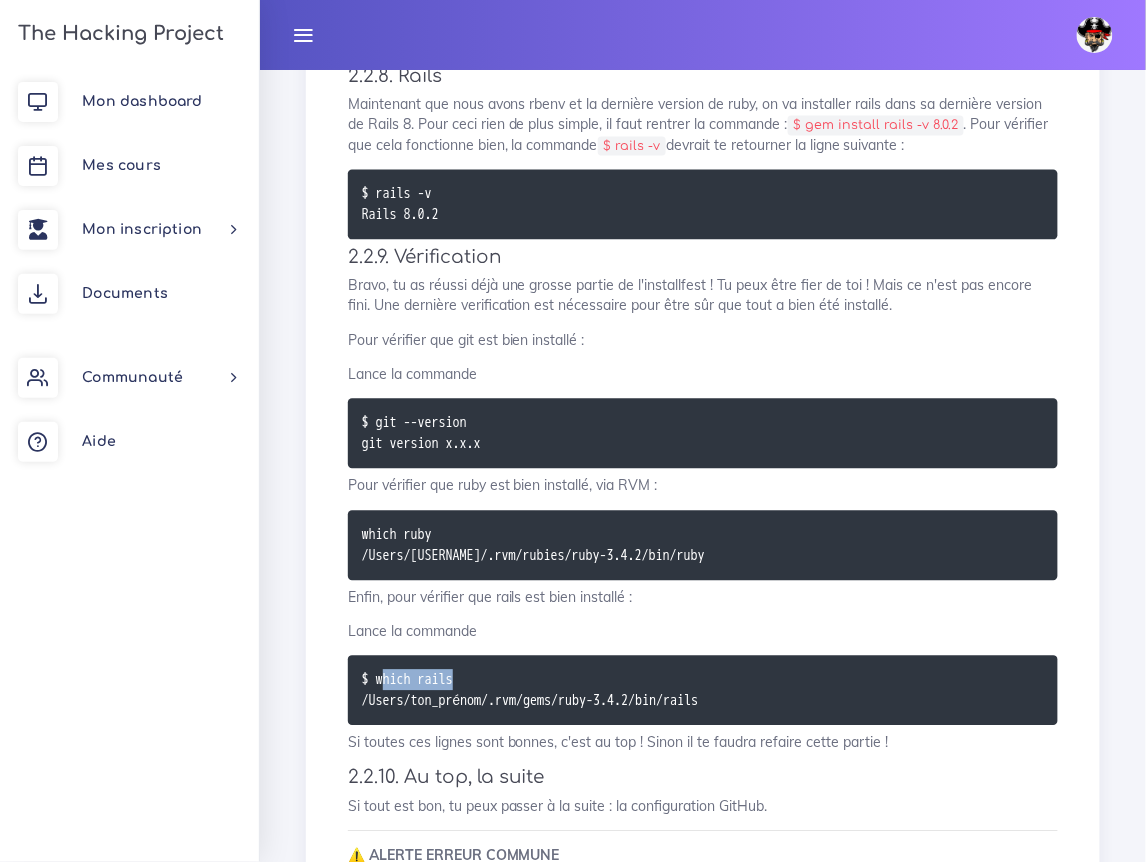 drag, startPoint x: 469, startPoint y: 687, endPoint x: 383, endPoint y: 685, distance: 86.023254 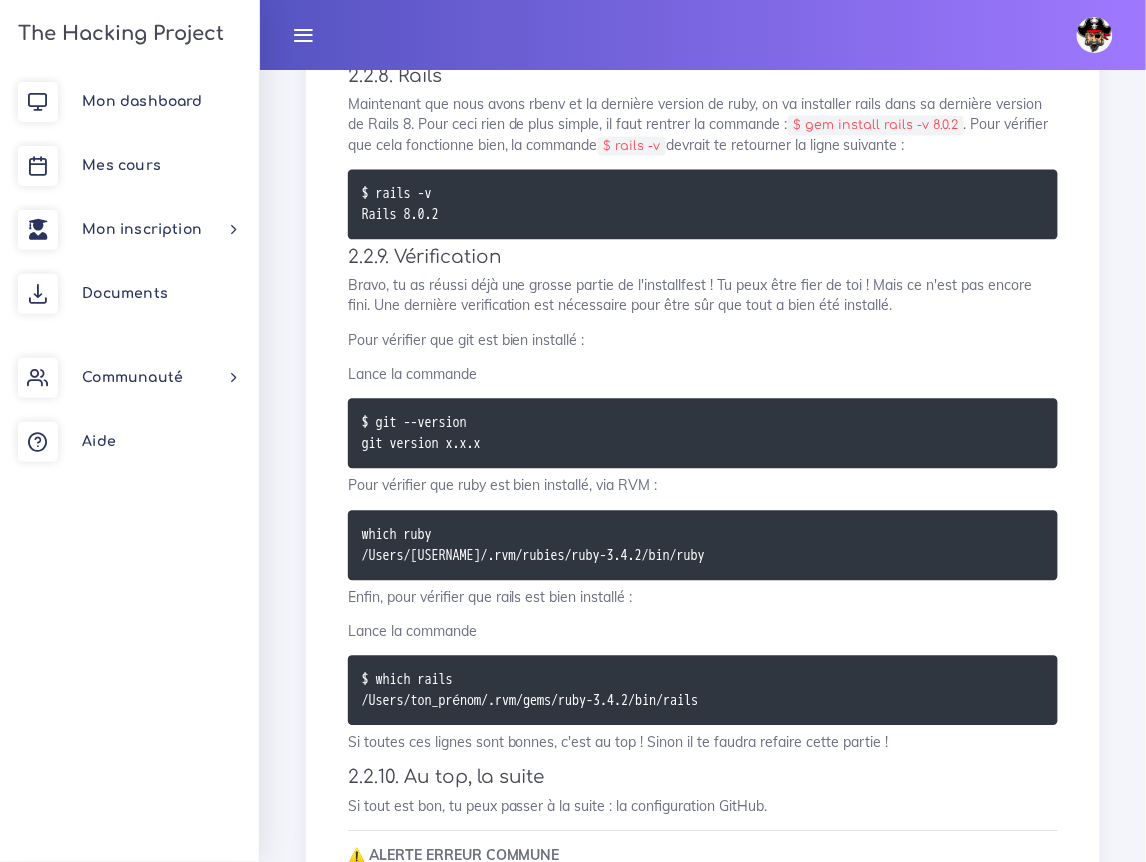 click on "$ which rails
/Users/ton_prénom/.rvm/gems/ruby-3.4.2/bin/rails" at bounding box center (703, 691) 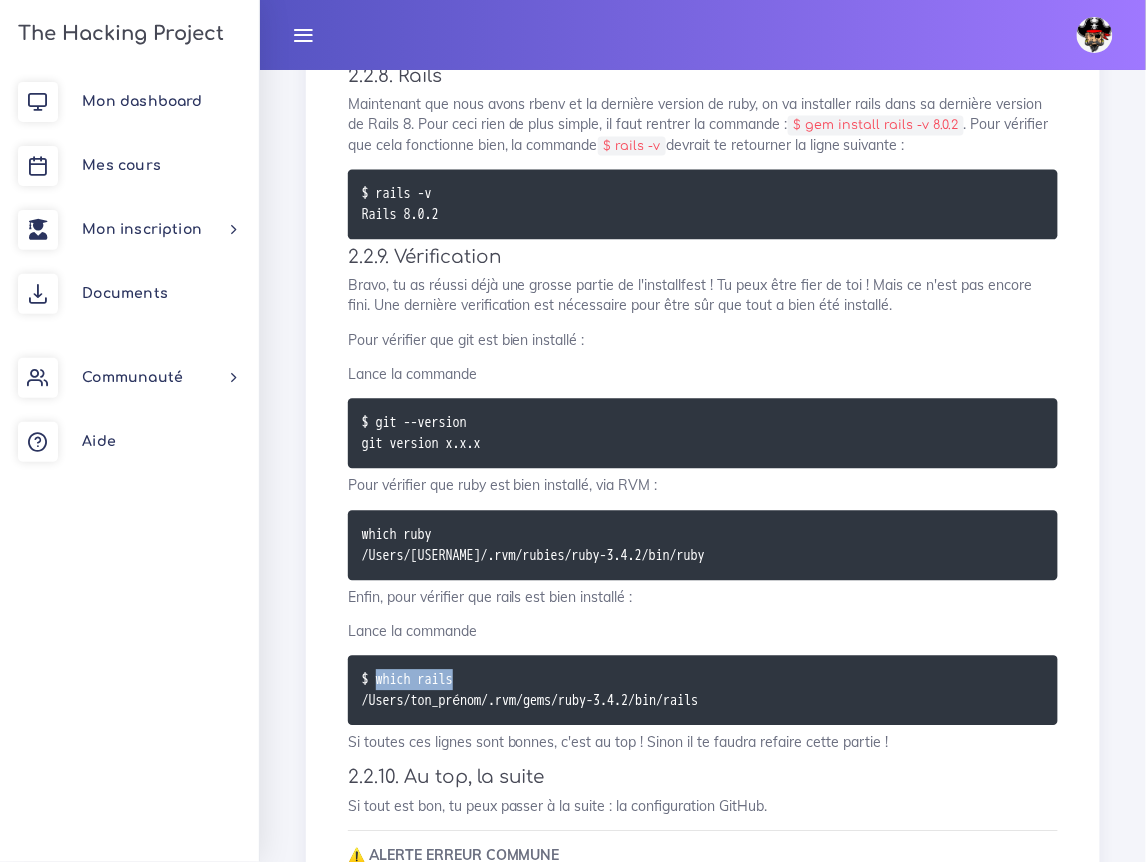 drag, startPoint x: 472, startPoint y: 680, endPoint x: 380, endPoint y: 682, distance: 92.021736 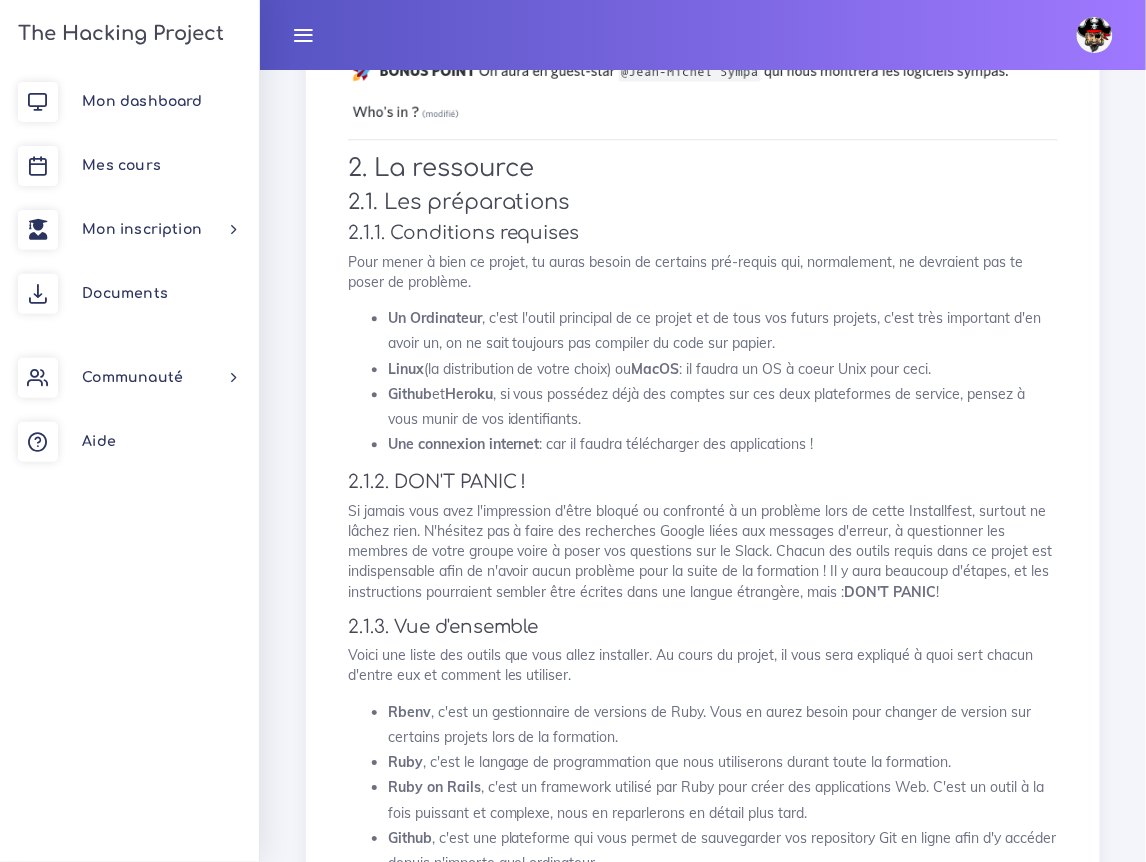 scroll, scrollTop: 0, scrollLeft: 0, axis: both 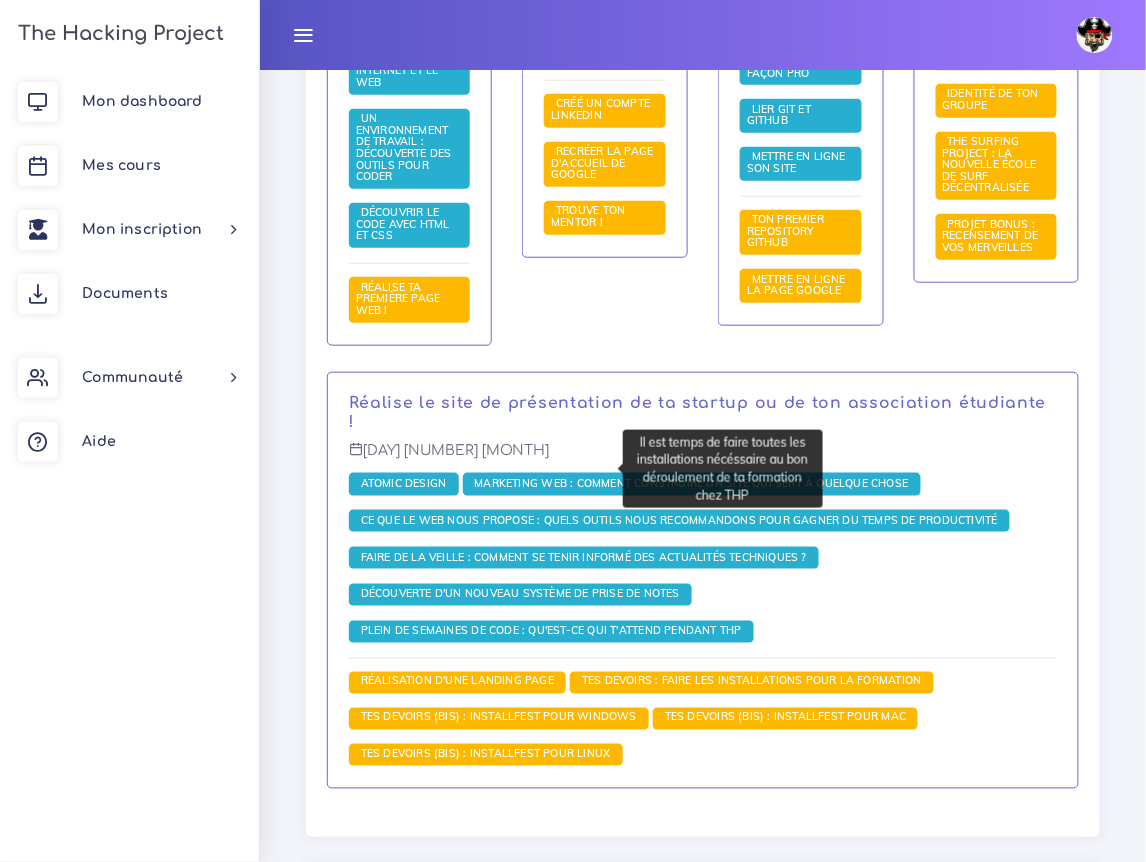 click on "Tes devoirs (bis) : Installfest pour Linux" at bounding box center [486, 754] 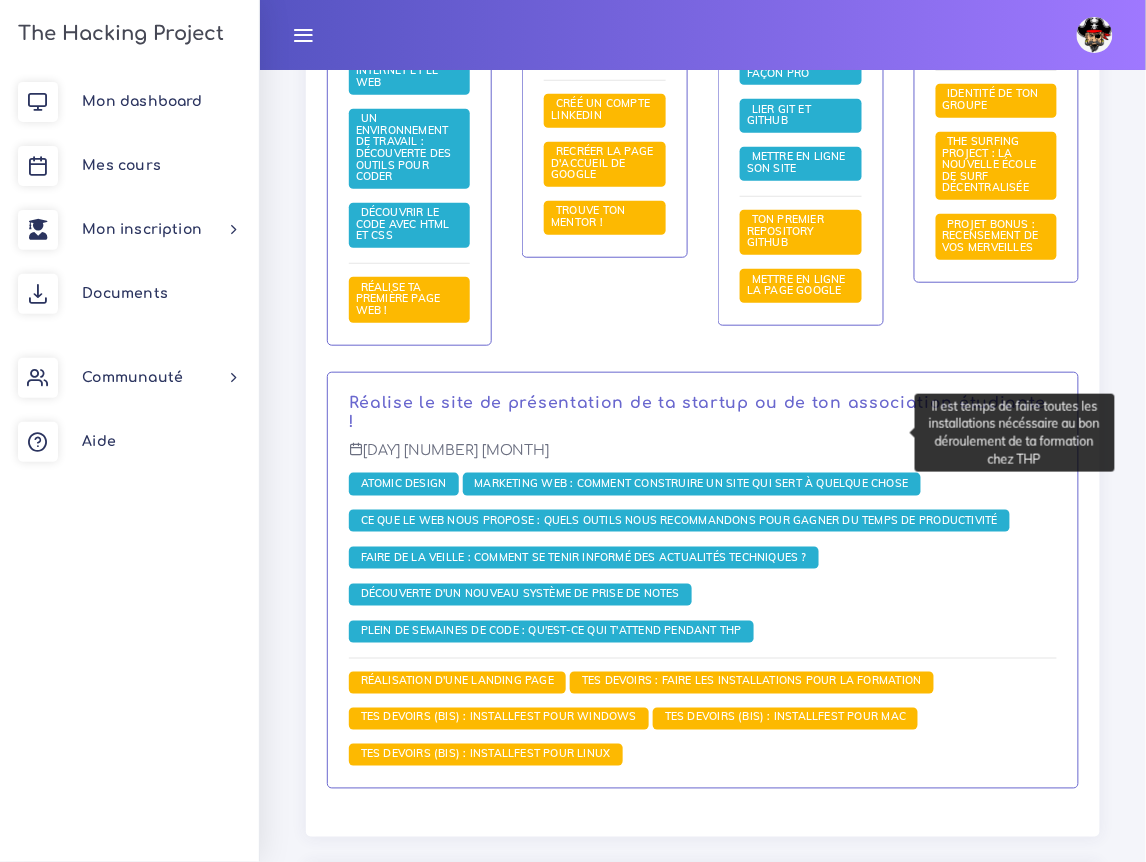 click on "Tes devoirs (bis) : Installfest pour MAC" at bounding box center (785, 717) 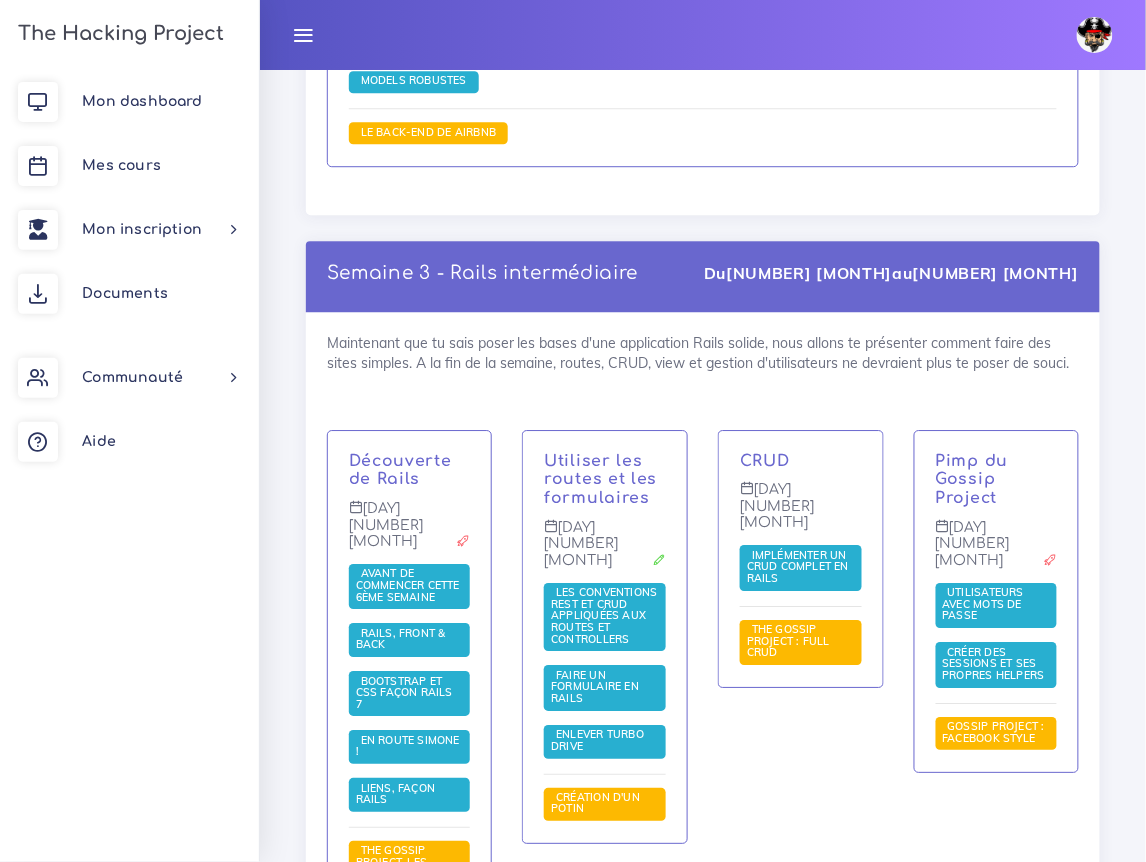 scroll, scrollTop: 9804, scrollLeft: 0, axis: vertical 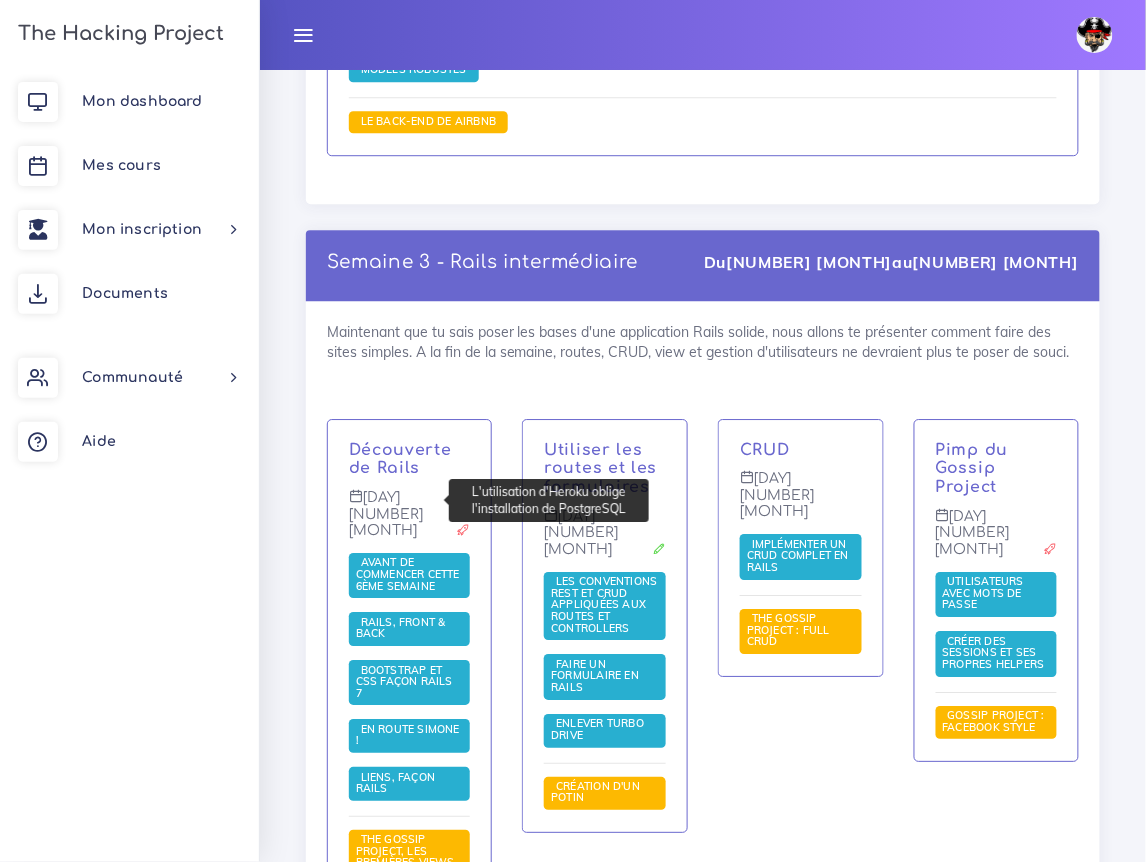 click on "PostgreSQL" at bounding box center (397, 1036) 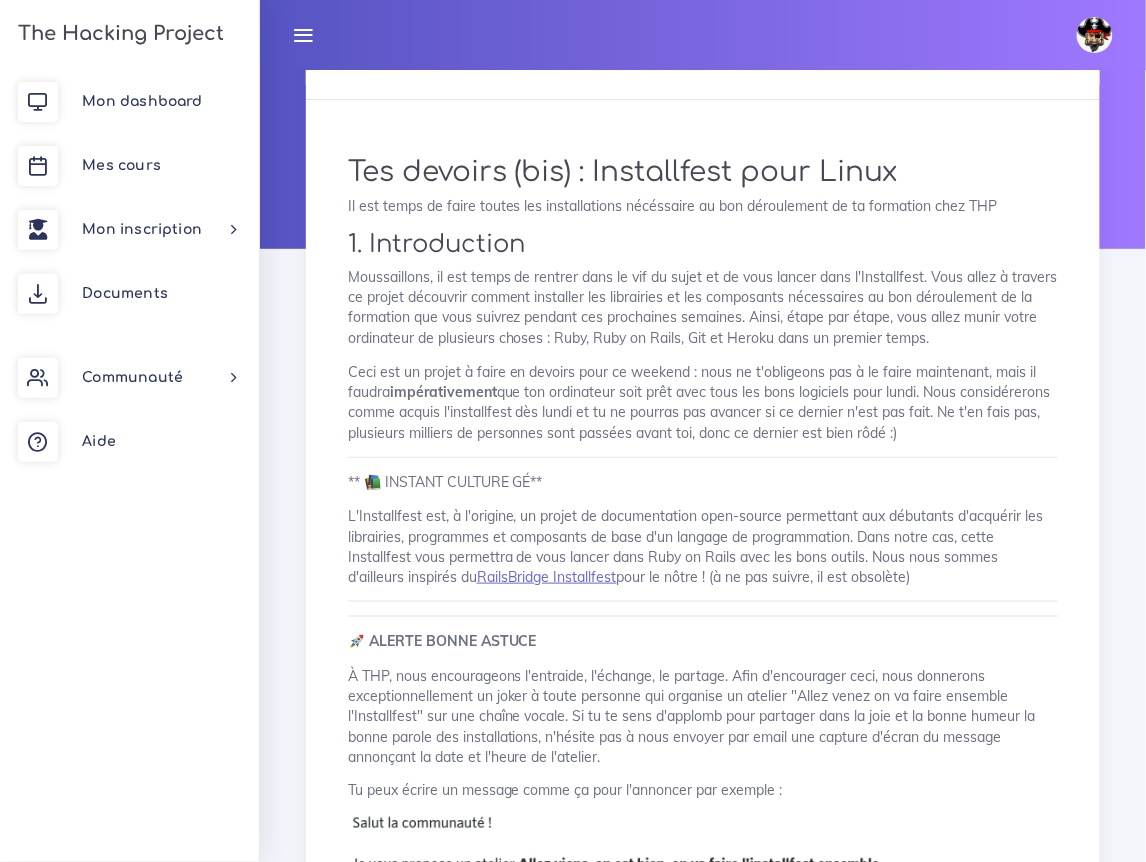scroll, scrollTop: 0, scrollLeft: 0, axis: both 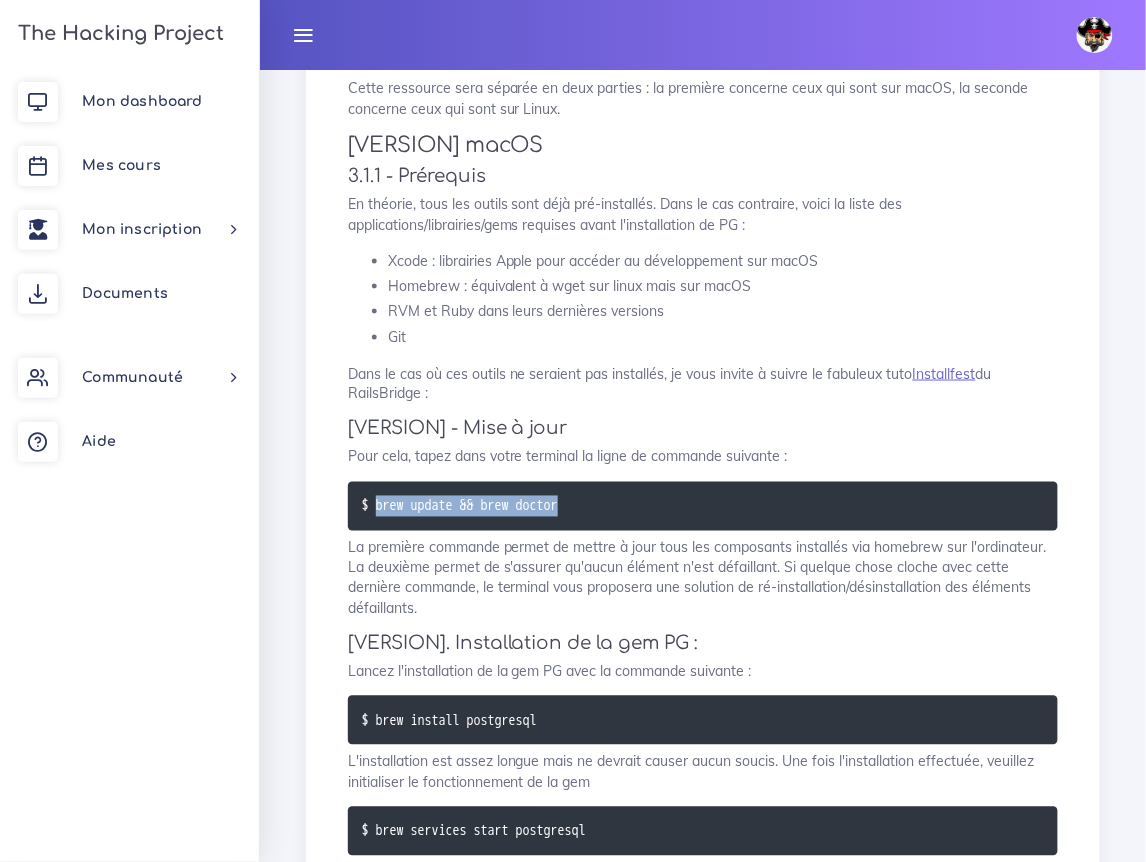 drag, startPoint x: 604, startPoint y: 510, endPoint x: 382, endPoint y: 509, distance: 222.00226 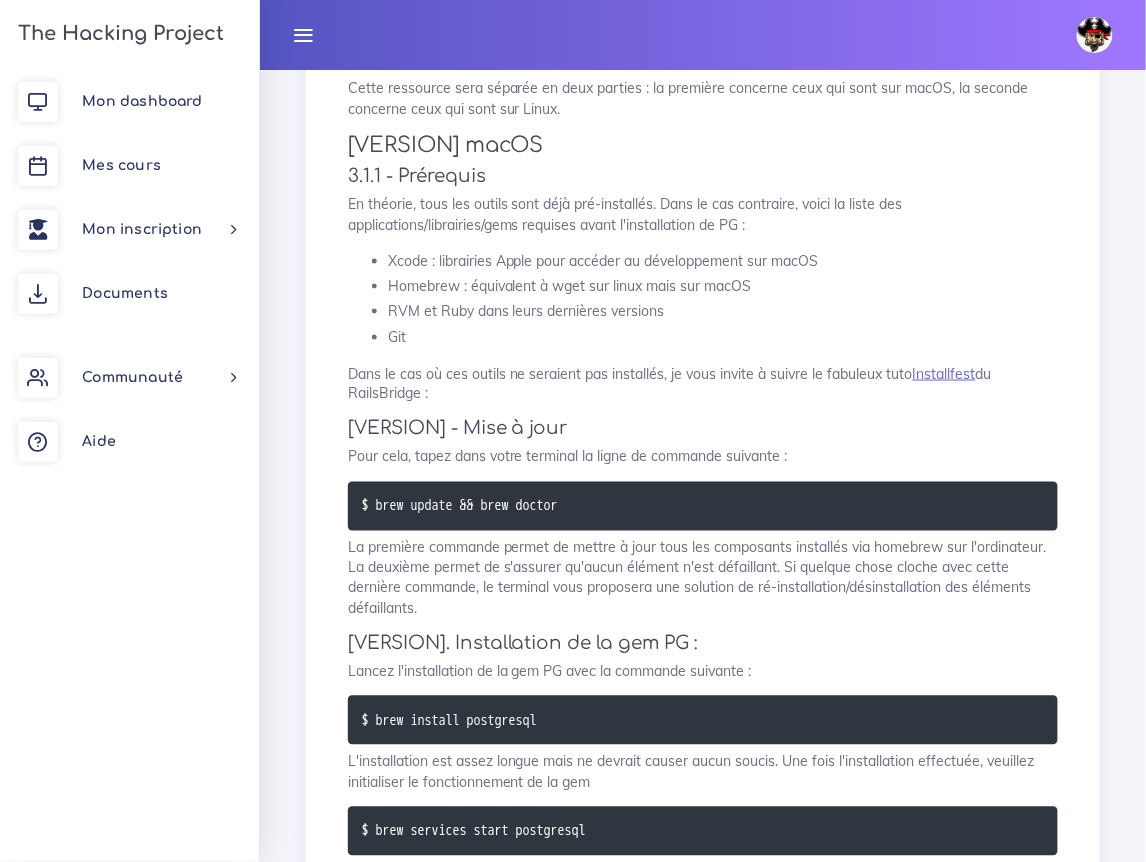 click on "La première commande permet de mettre à jour tous les composants installés via homebrew sur l'ordinateur. La deuxième permet de s'assurer qu'aucun élément n'est défaillant. Si quelque chose cloche avec cette dernière commande, le terminal vous proposera une solution de ré-installation/désinstallation des éléments défaillants." at bounding box center (703, 578) 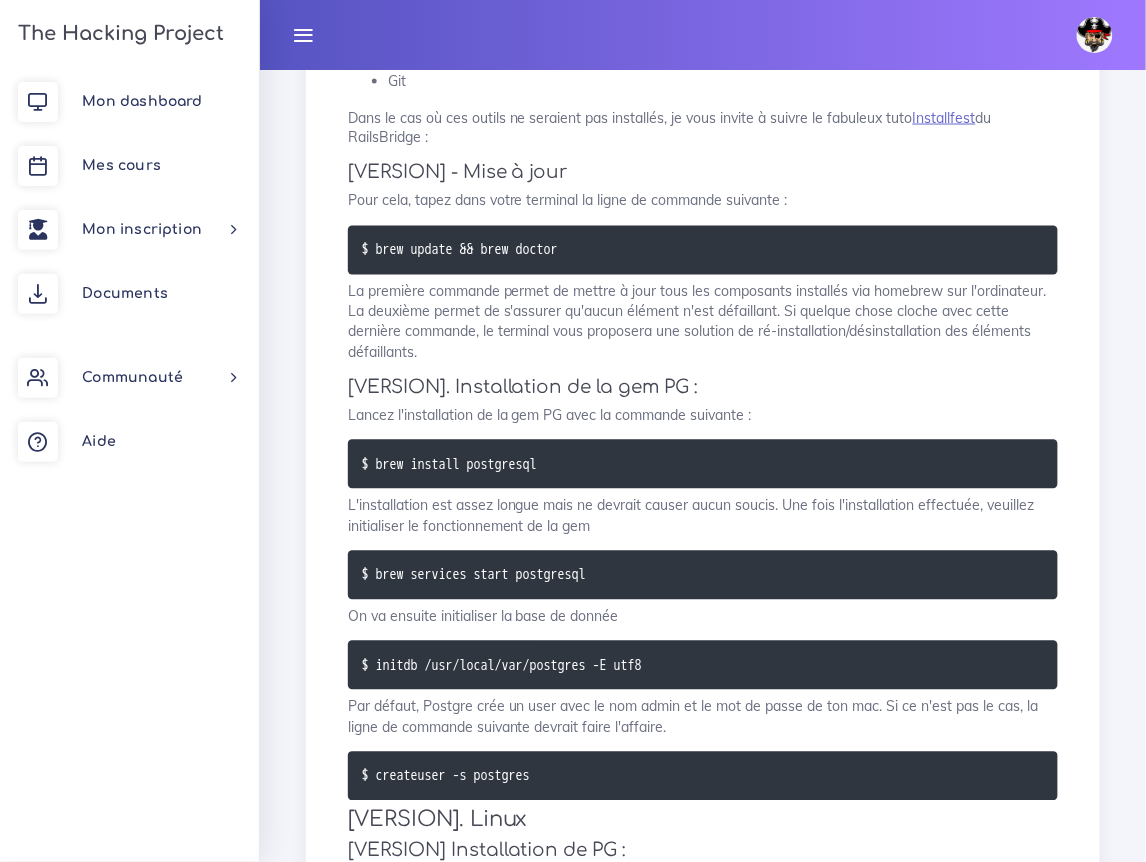 scroll, scrollTop: 723, scrollLeft: 0, axis: vertical 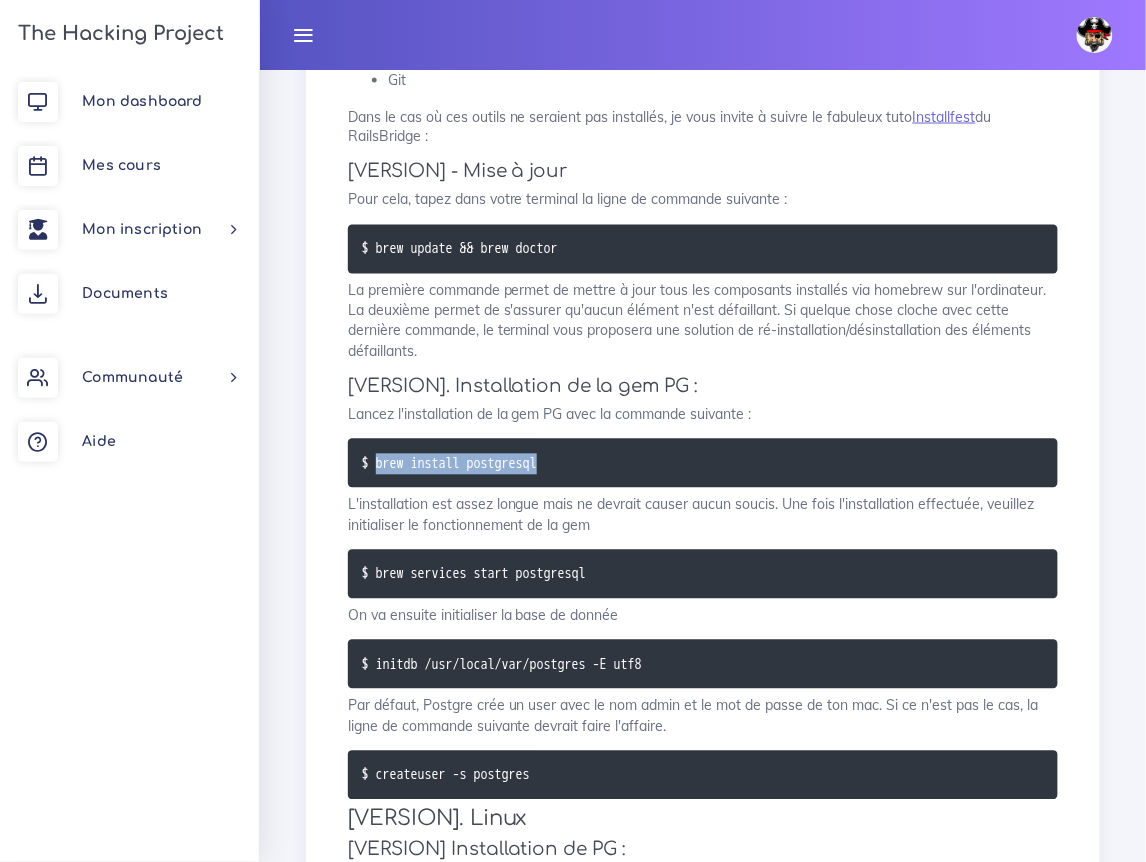drag, startPoint x: 586, startPoint y: 473, endPoint x: 379, endPoint y: 473, distance: 207 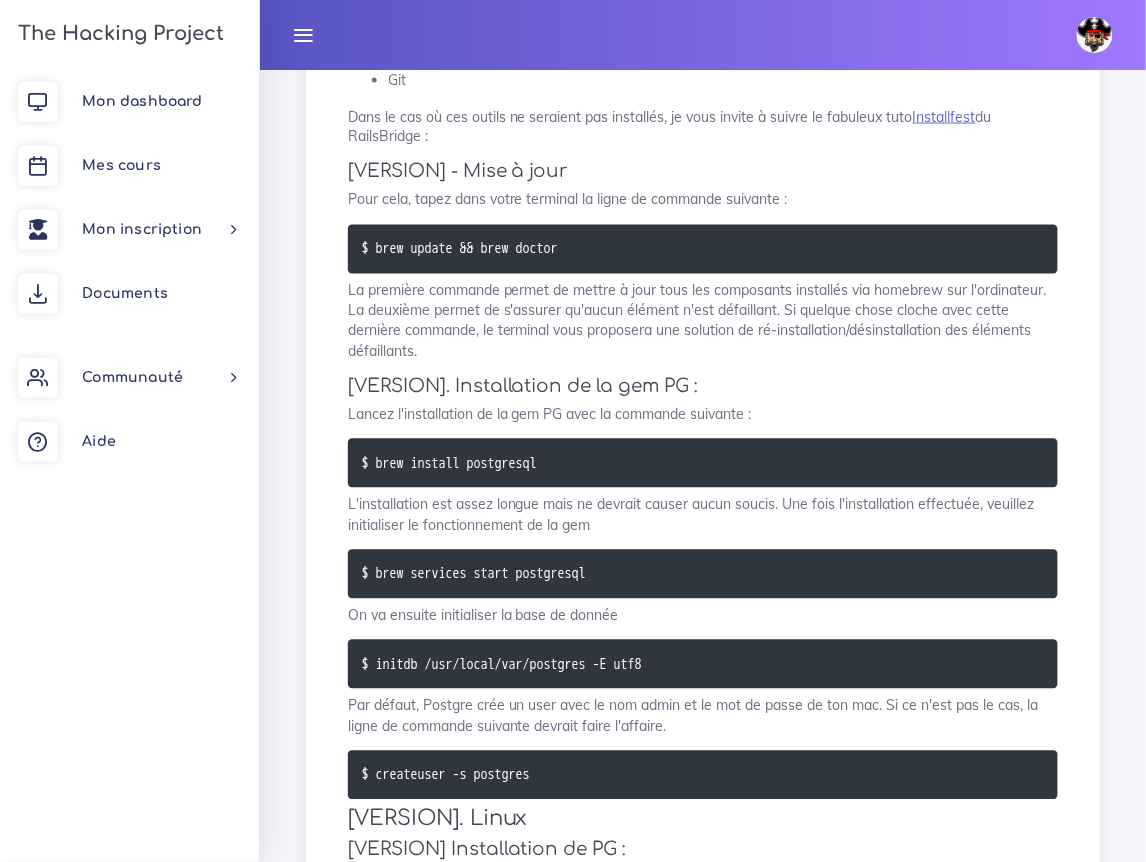 click on "$ brew install postgresql" at bounding box center [703, 463] 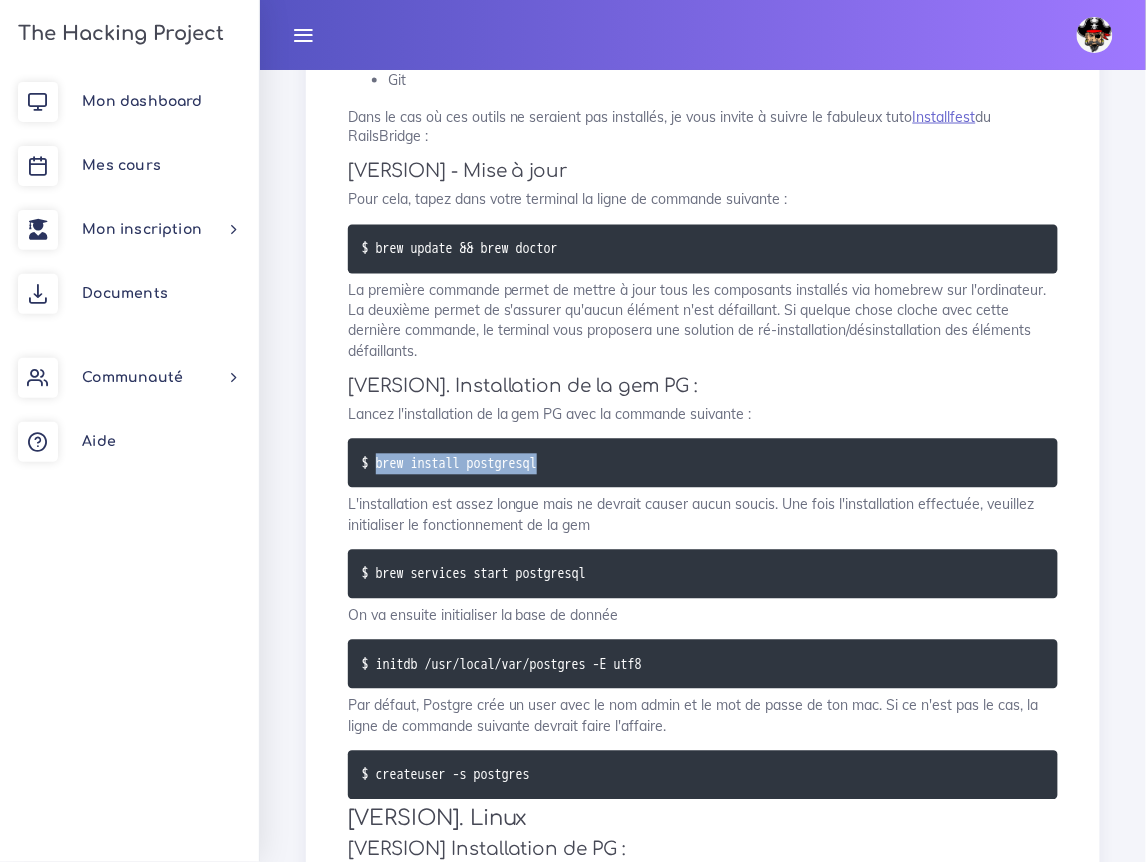 drag, startPoint x: 584, startPoint y: 464, endPoint x: 474, endPoint y: 470, distance: 110.16351 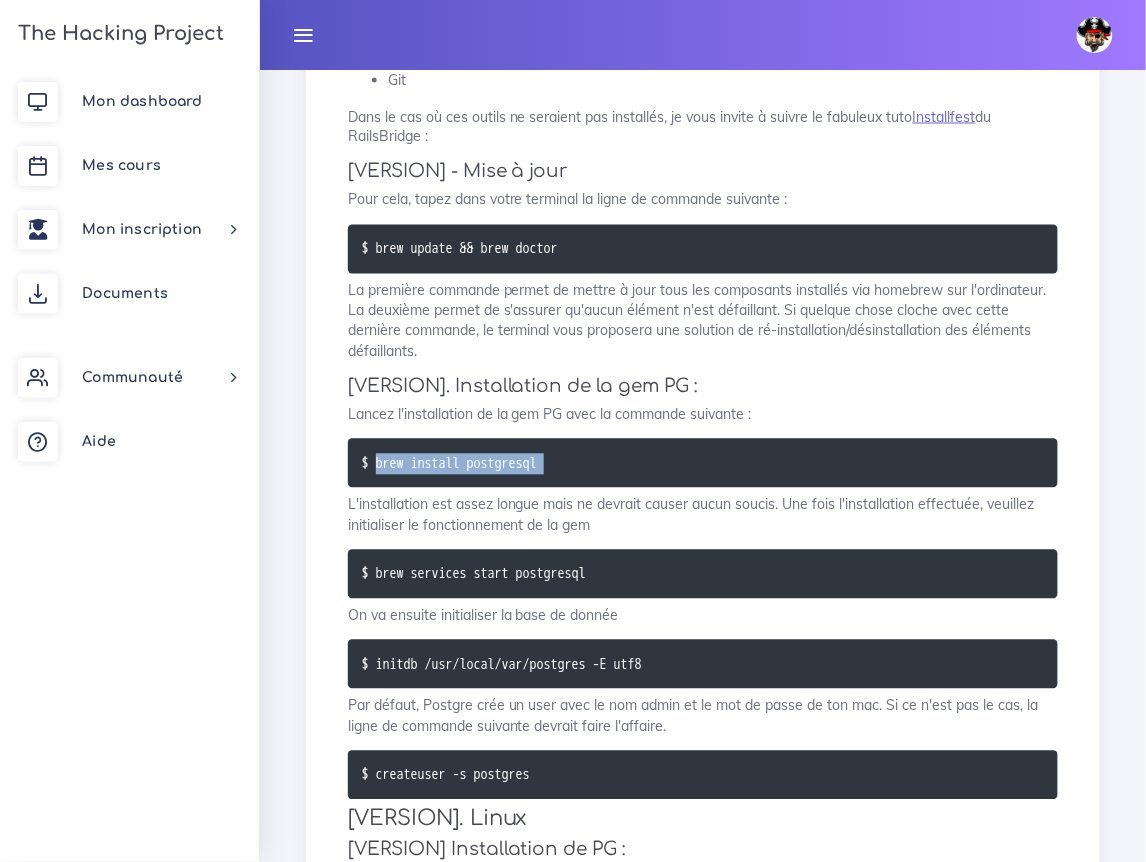 drag, startPoint x: 579, startPoint y: 465, endPoint x: 397, endPoint y: 467, distance: 182.01099 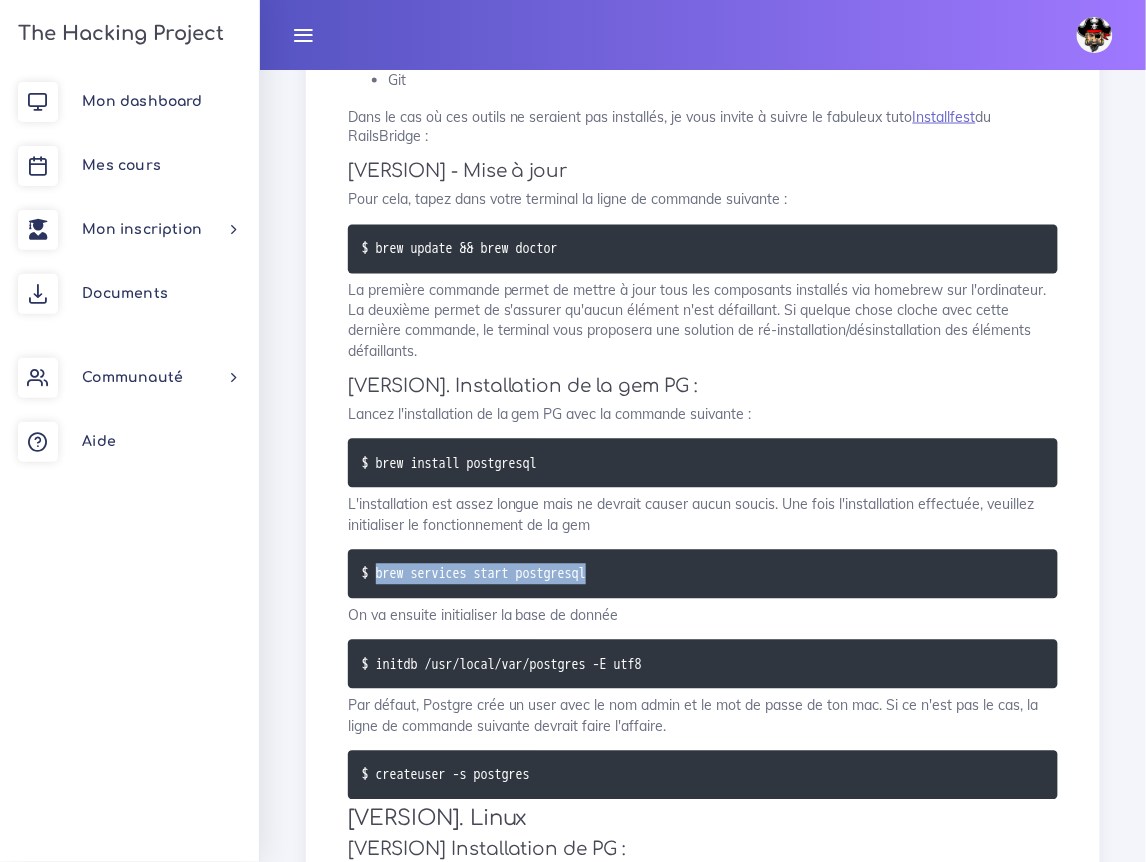 drag, startPoint x: 626, startPoint y: 575, endPoint x: 380, endPoint y: 572, distance: 246.0183 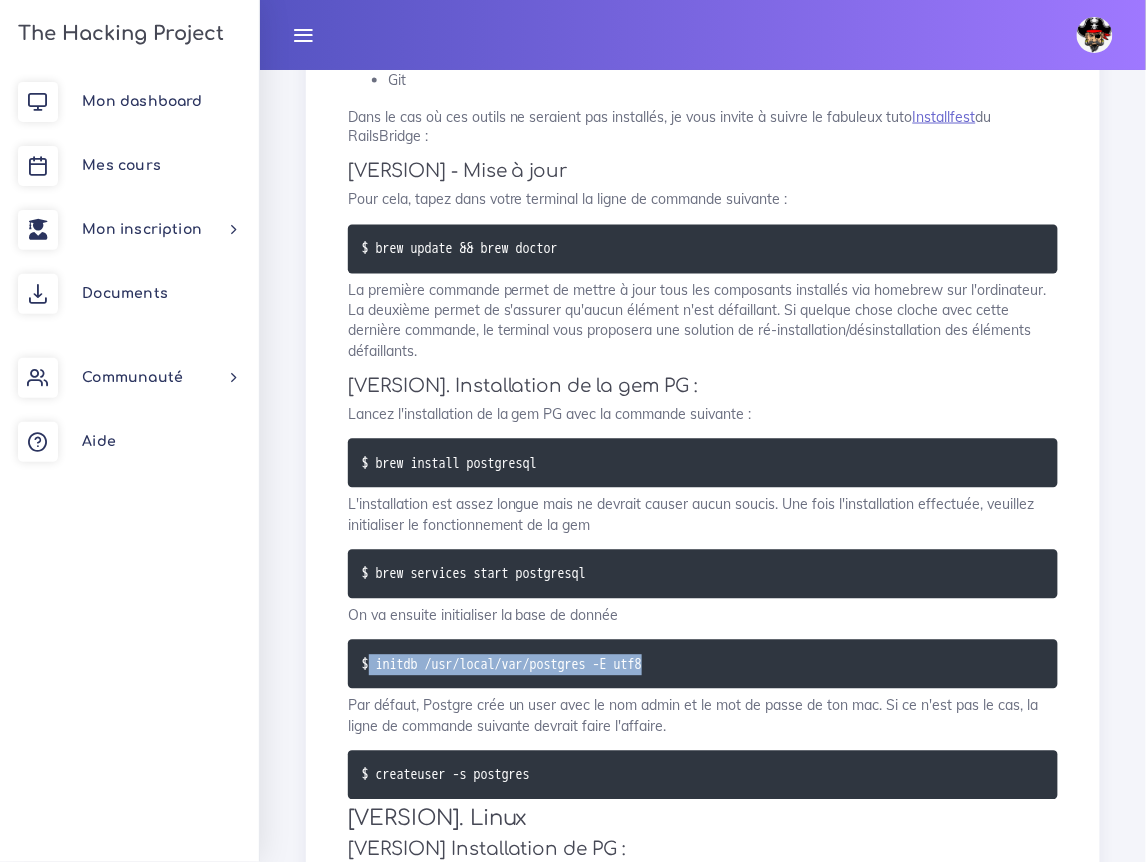 drag, startPoint x: 712, startPoint y: 665, endPoint x: 374, endPoint y: 669, distance: 338.02368 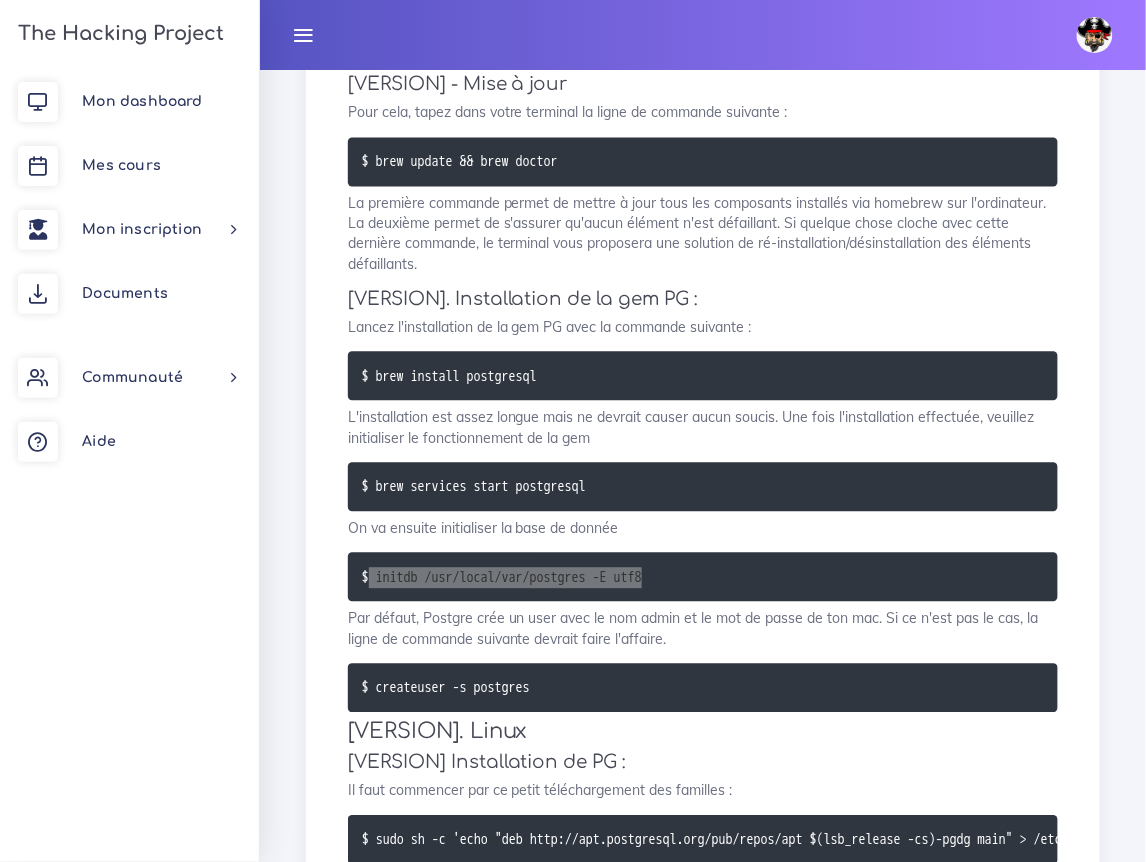 scroll, scrollTop: 803, scrollLeft: 0, axis: vertical 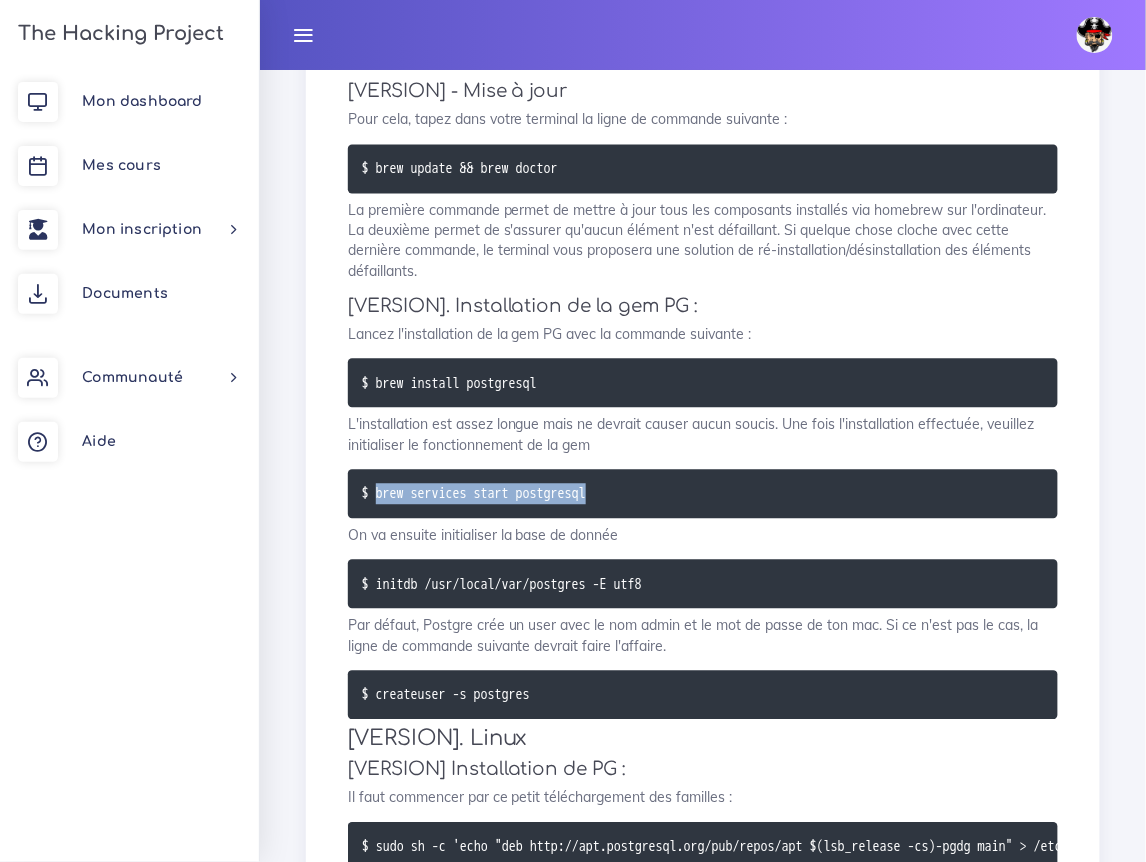 drag, startPoint x: 641, startPoint y: 504, endPoint x: 376, endPoint y: 496, distance: 265.12073 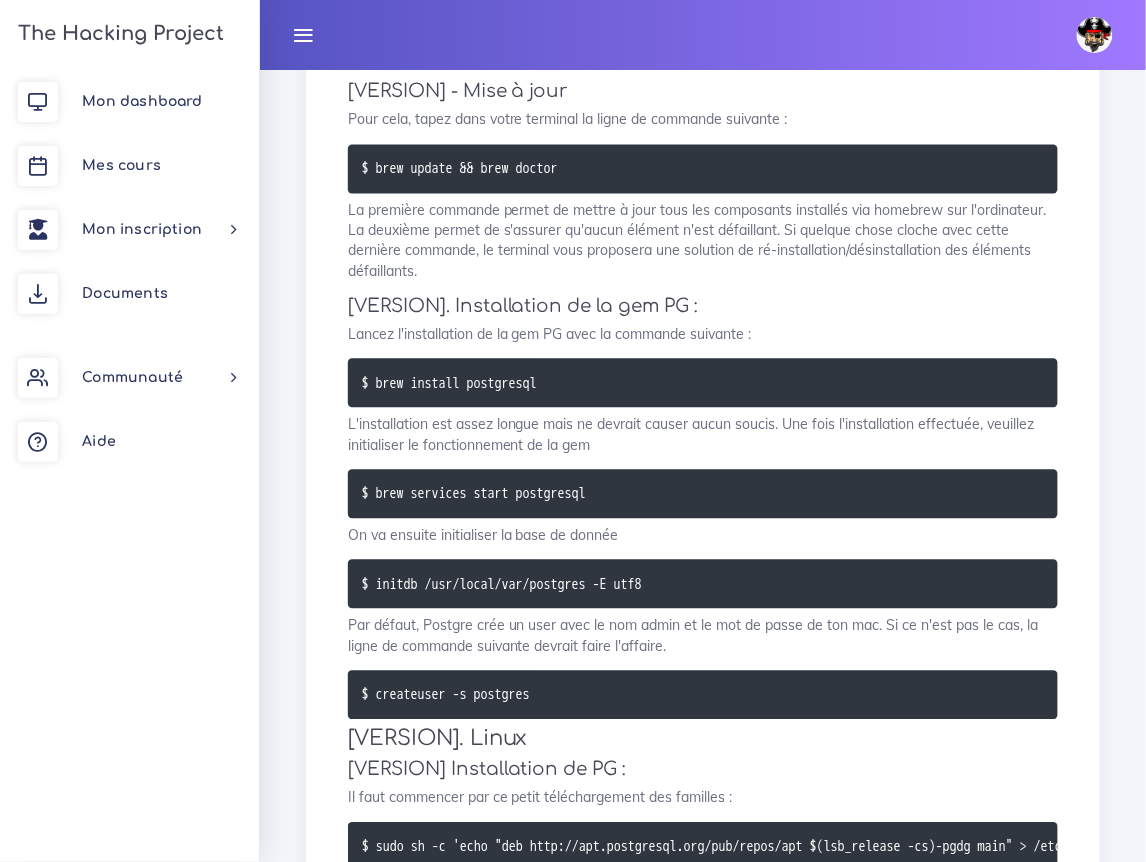 click on "$ brew services start postgresql" at bounding box center [703, 494] 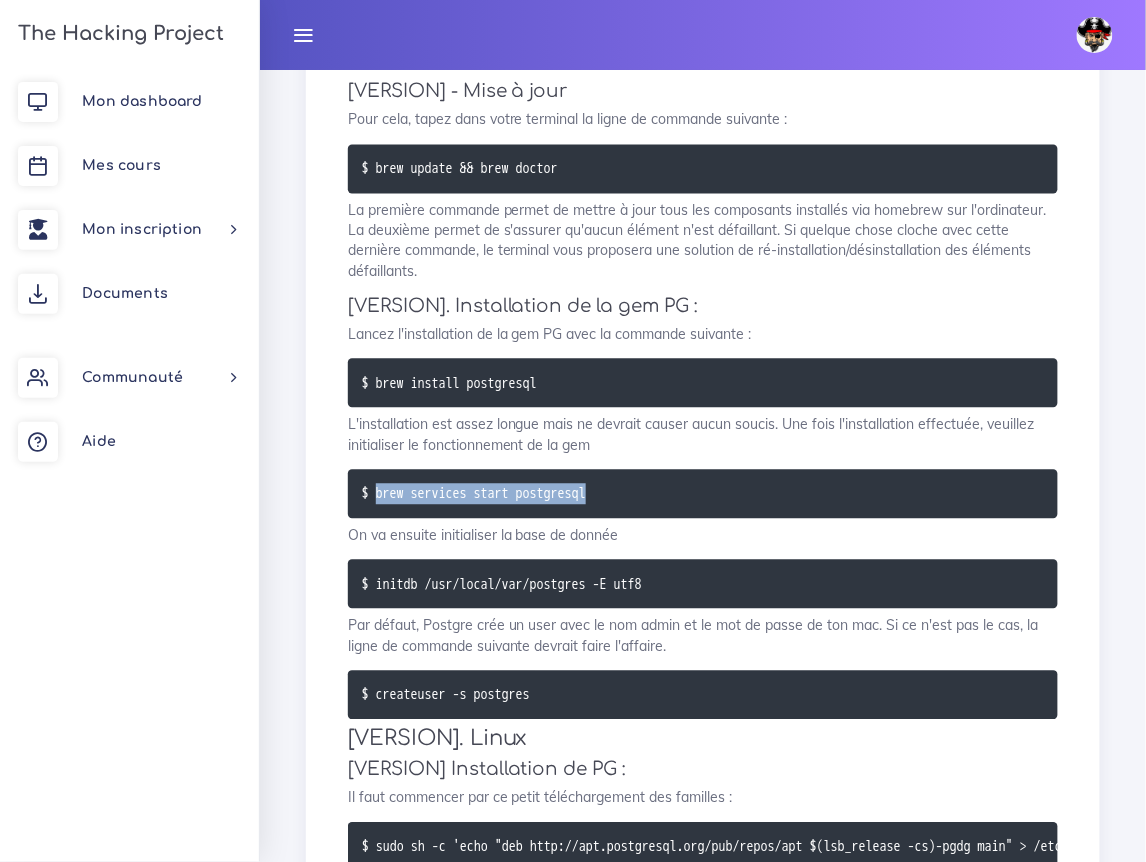 drag, startPoint x: 604, startPoint y: 492, endPoint x: 377, endPoint y: 496, distance: 227.03523 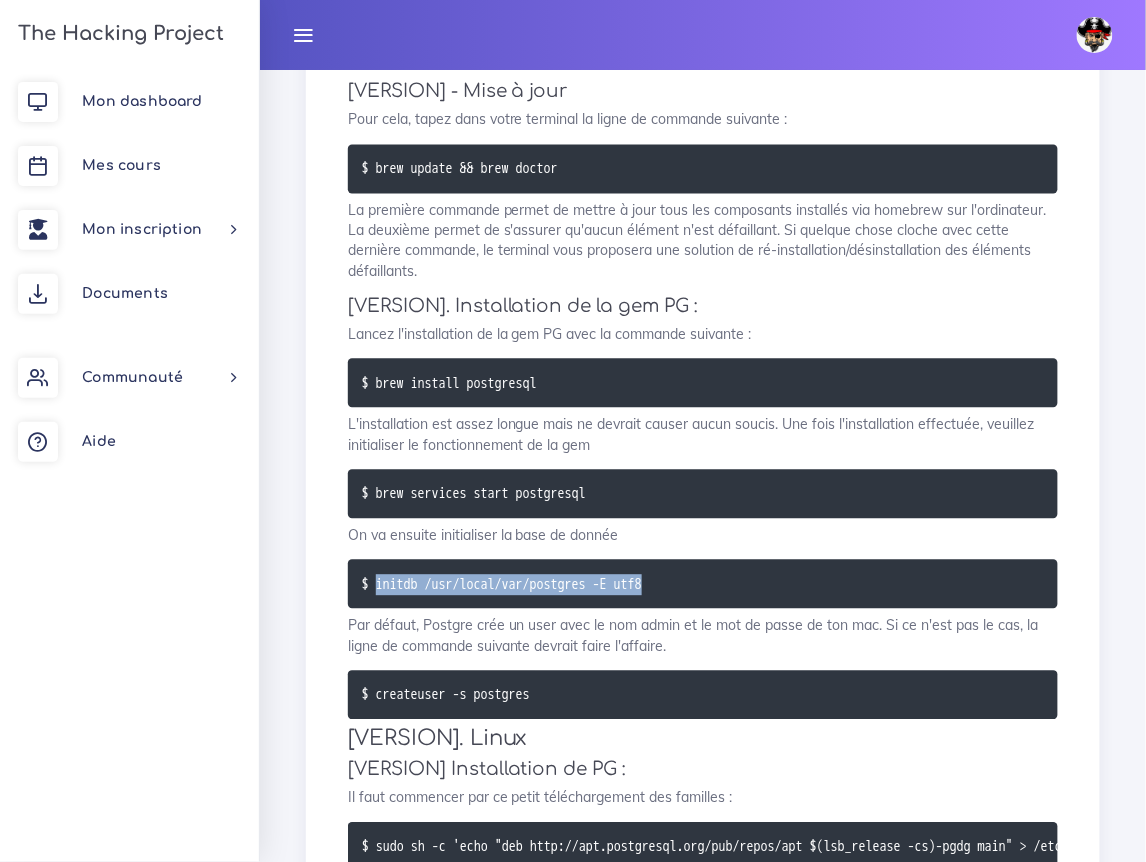 drag, startPoint x: 714, startPoint y: 593, endPoint x: 374, endPoint y: 588, distance: 340.03677 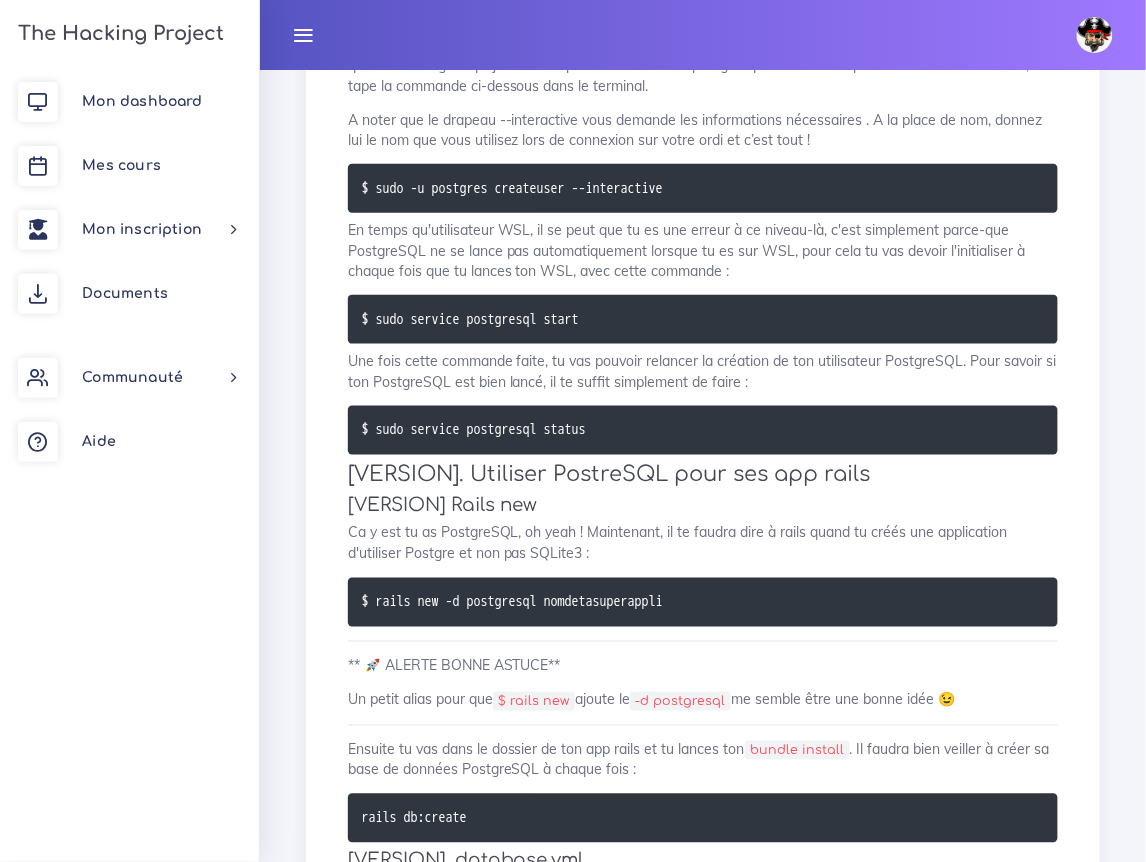 scroll, scrollTop: 2054, scrollLeft: 0, axis: vertical 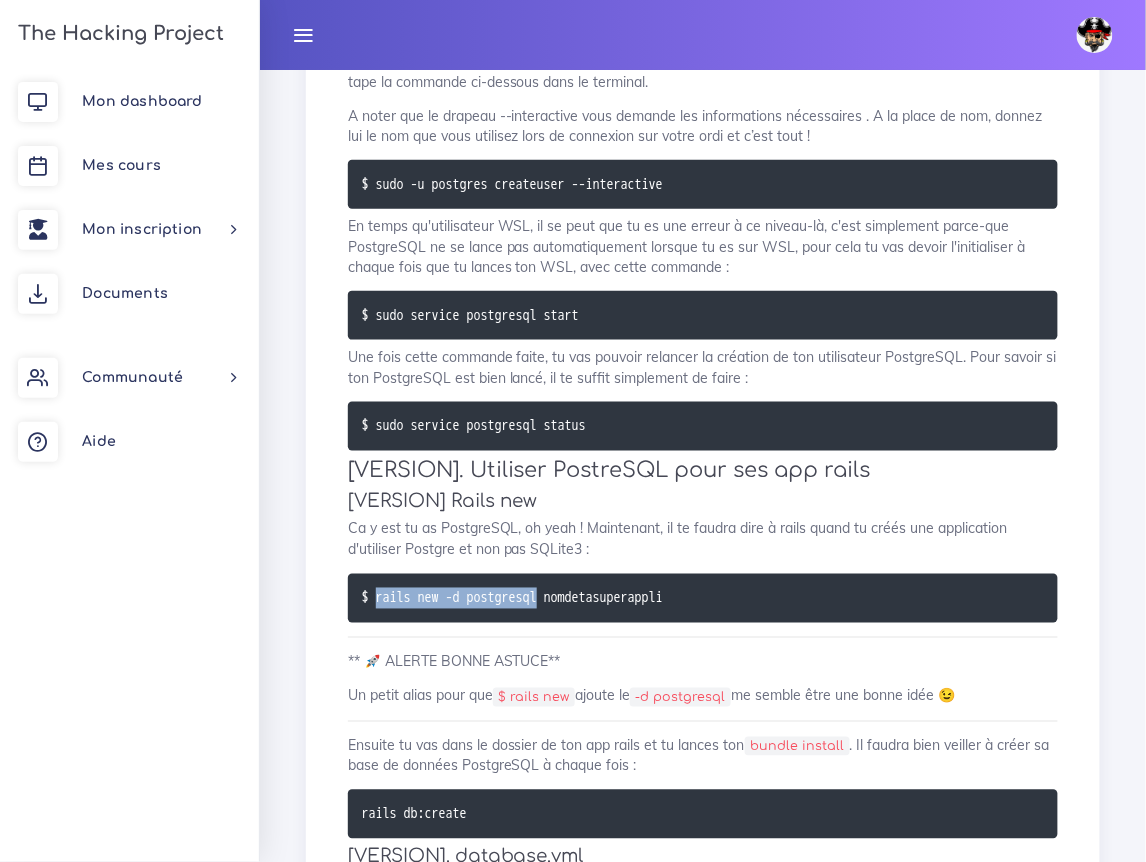 drag, startPoint x: 378, startPoint y: 594, endPoint x: 575, endPoint y: 595, distance: 197.00253 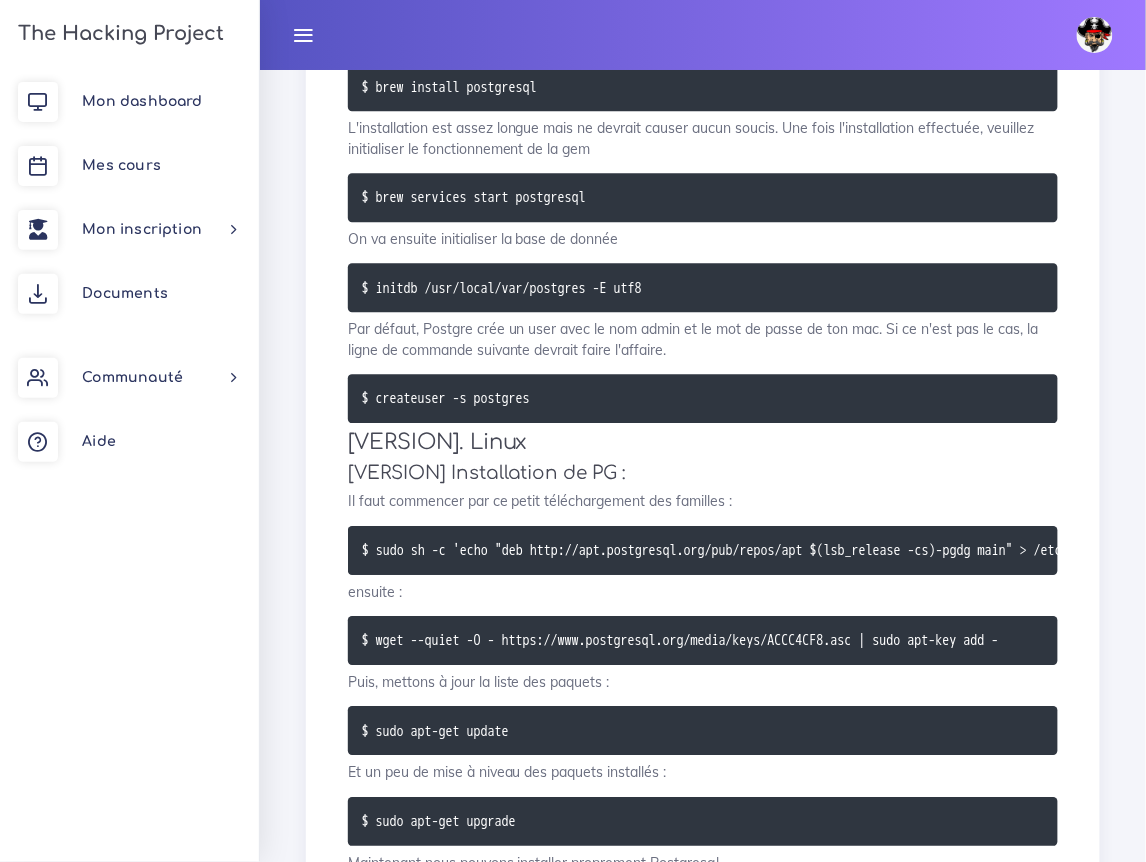 scroll, scrollTop: 1106, scrollLeft: 0, axis: vertical 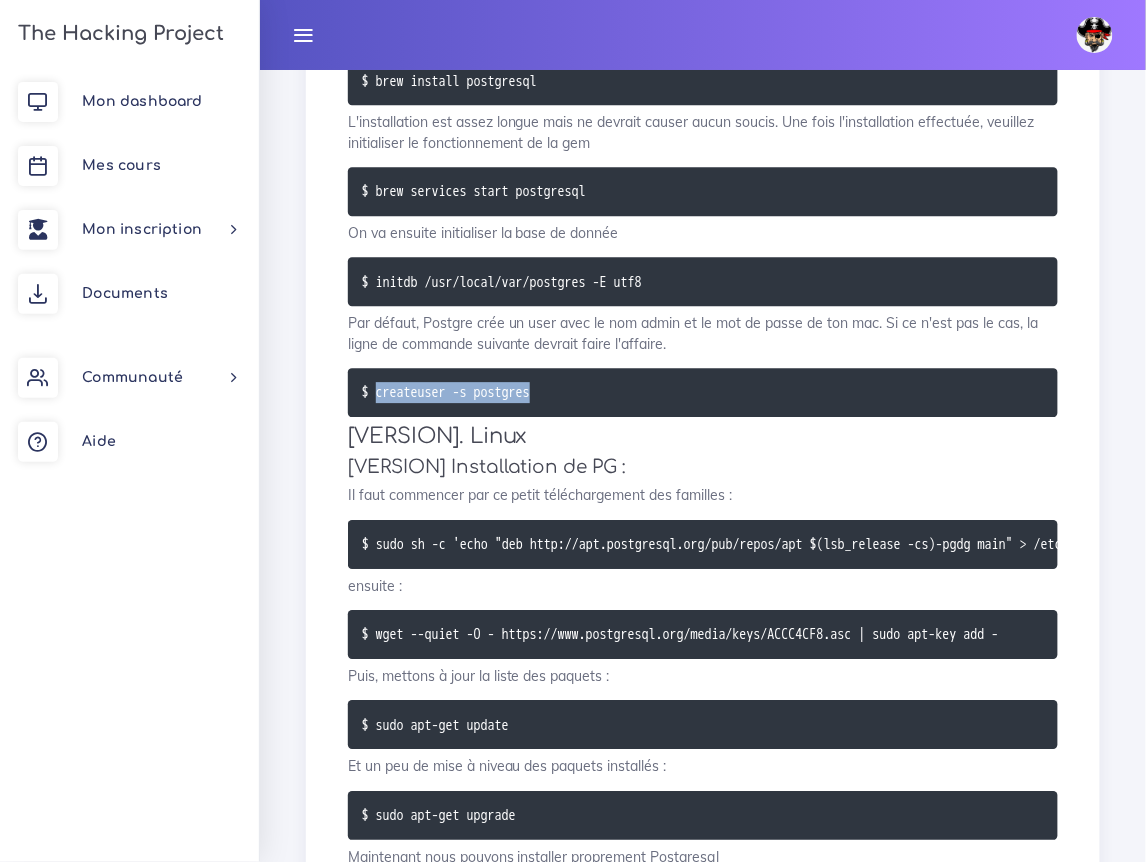 drag, startPoint x: 624, startPoint y: 390, endPoint x: 378, endPoint y: 395, distance: 246.05081 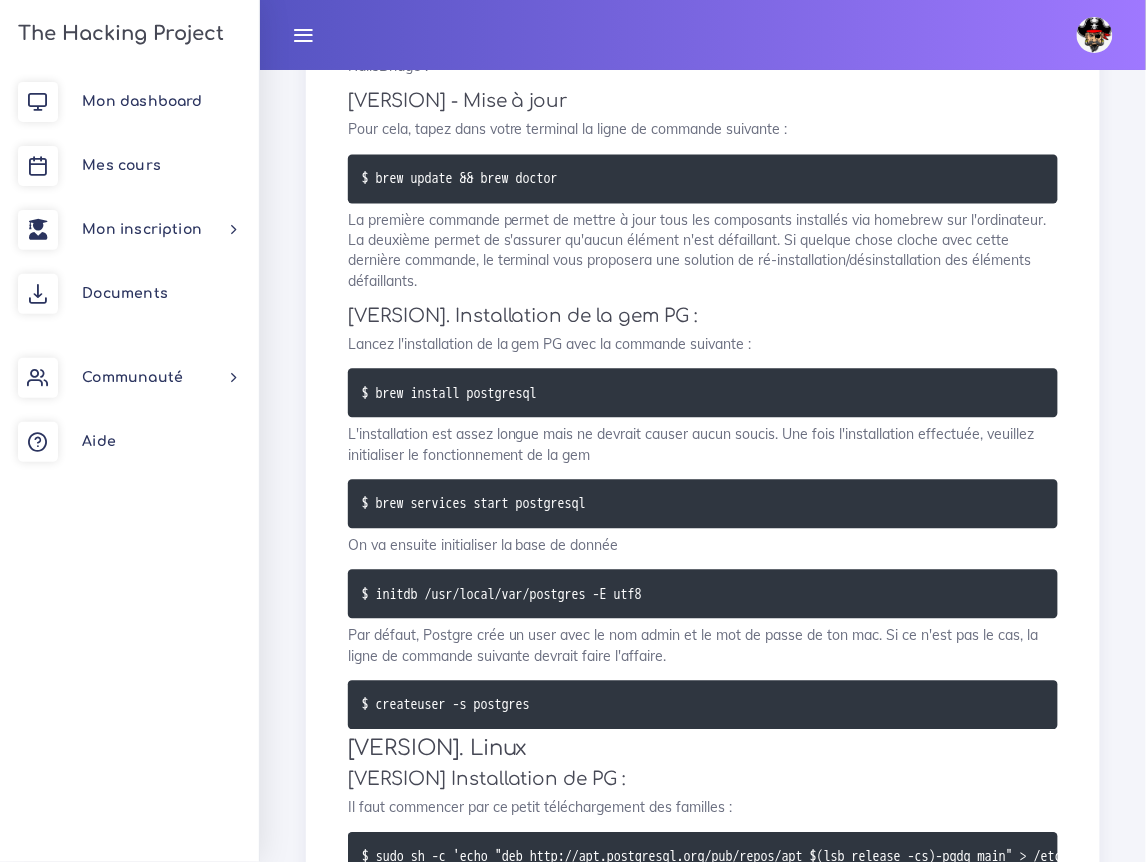 scroll, scrollTop: 794, scrollLeft: 0, axis: vertical 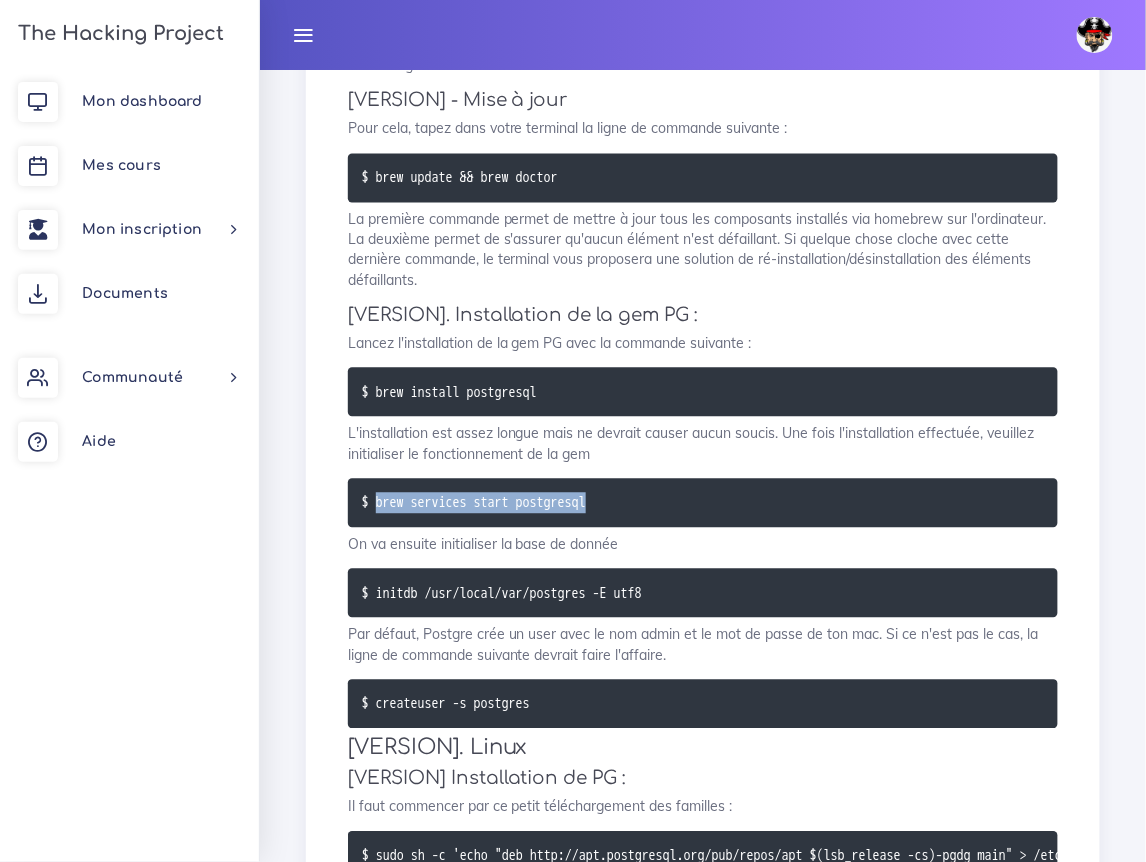 drag, startPoint x: 647, startPoint y: 508, endPoint x: 381, endPoint y: 509, distance: 266.0019 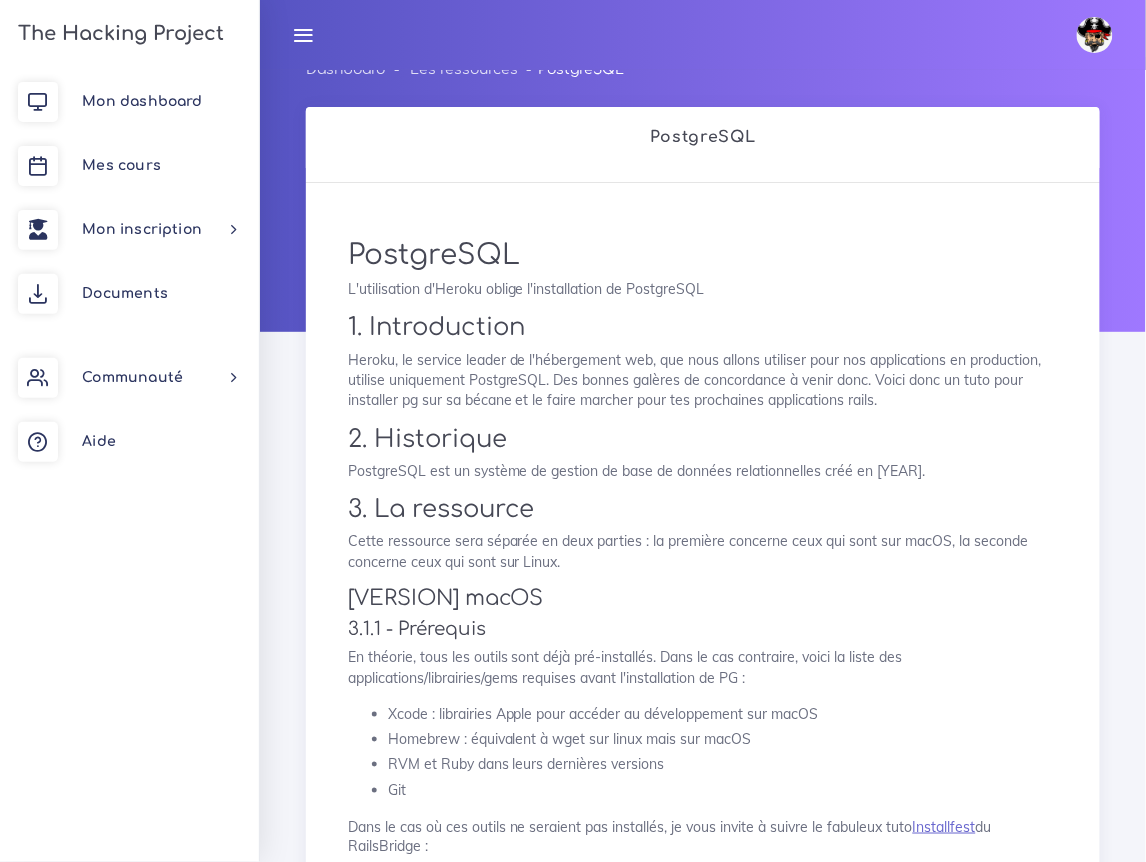 scroll, scrollTop: 0, scrollLeft: 0, axis: both 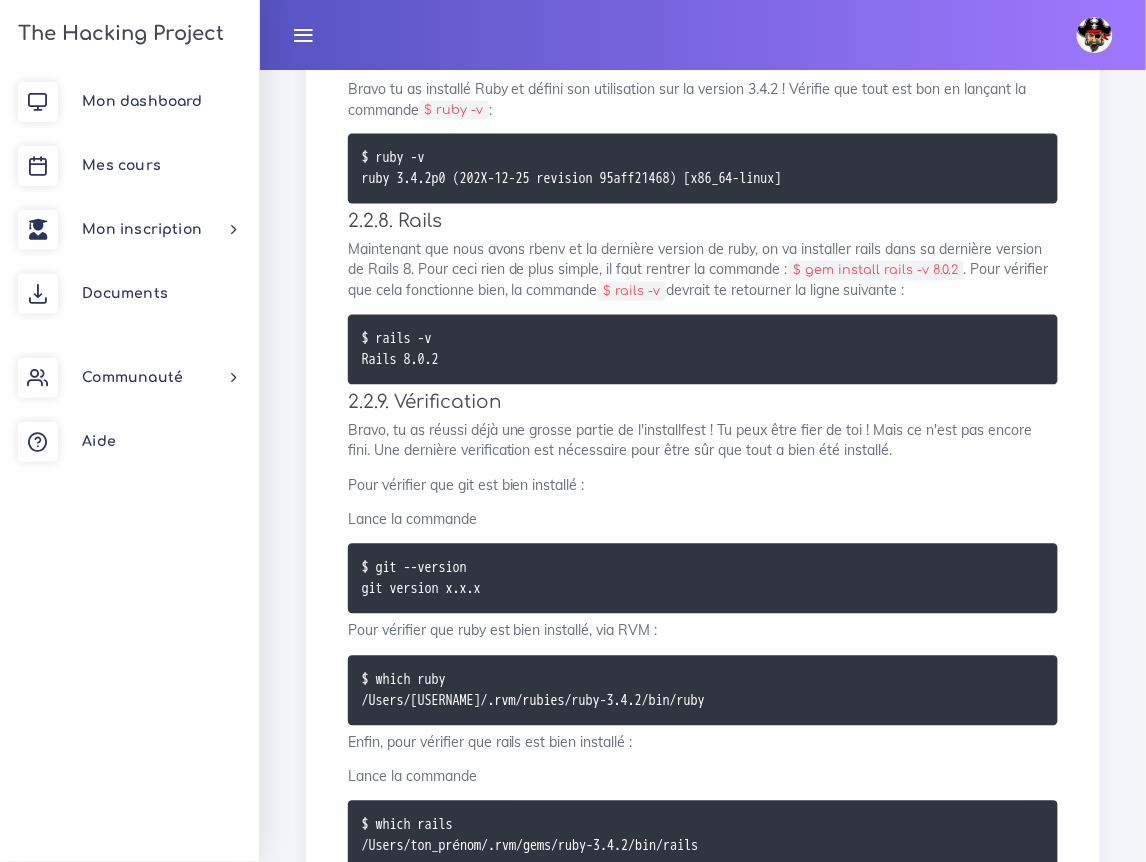 click on "Bravo tu as installé Ruby et défini son utilisation sur la version 3.4.2 ! Vérifie que tout est bon en lançant la commande  $ ruby -v  :" at bounding box center (703, 99) 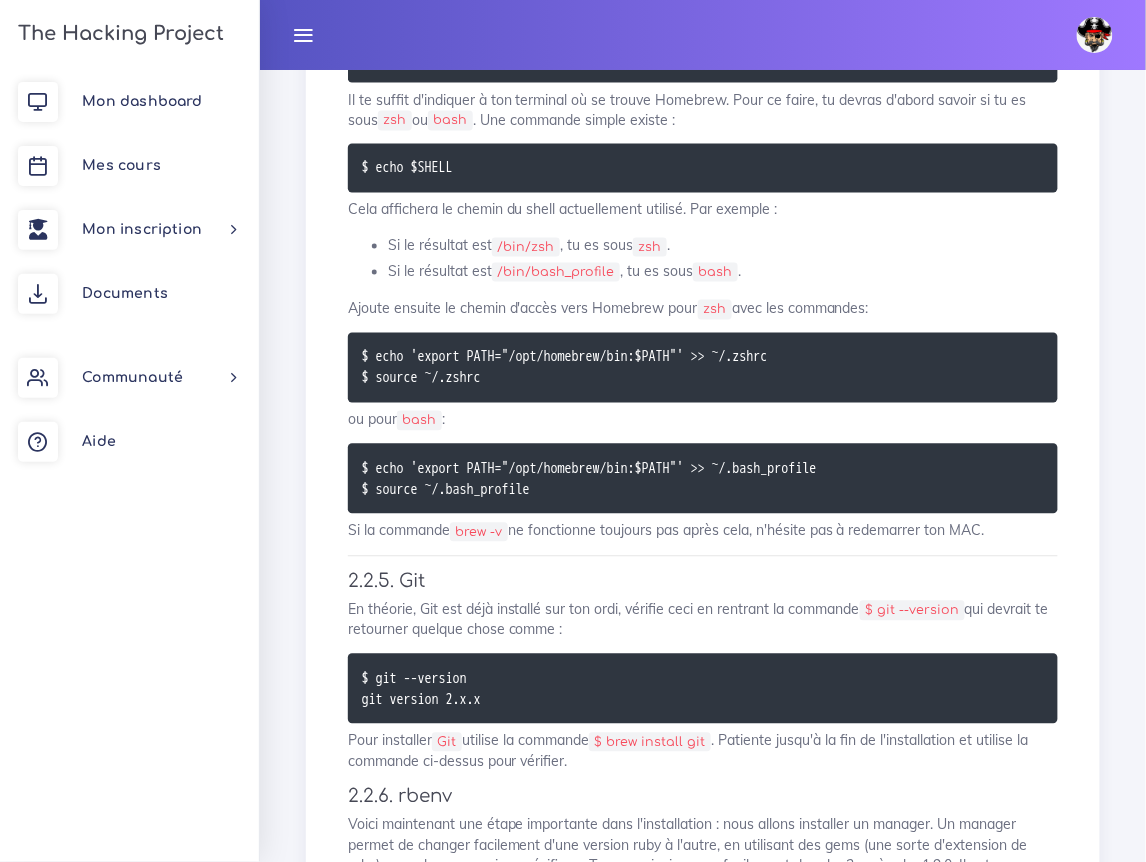 scroll, scrollTop: 4093, scrollLeft: 0, axis: vertical 